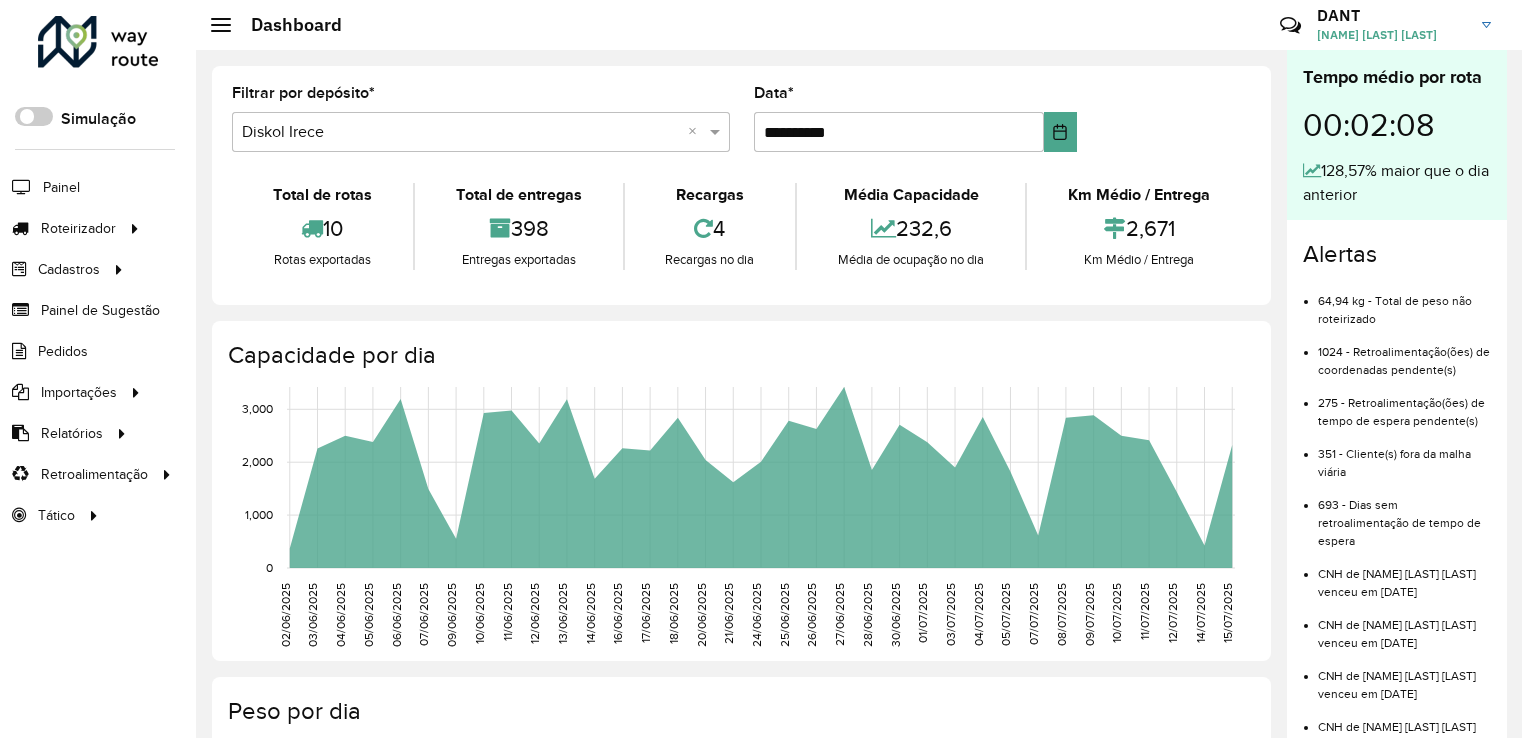 scroll, scrollTop: 0, scrollLeft: 0, axis: both 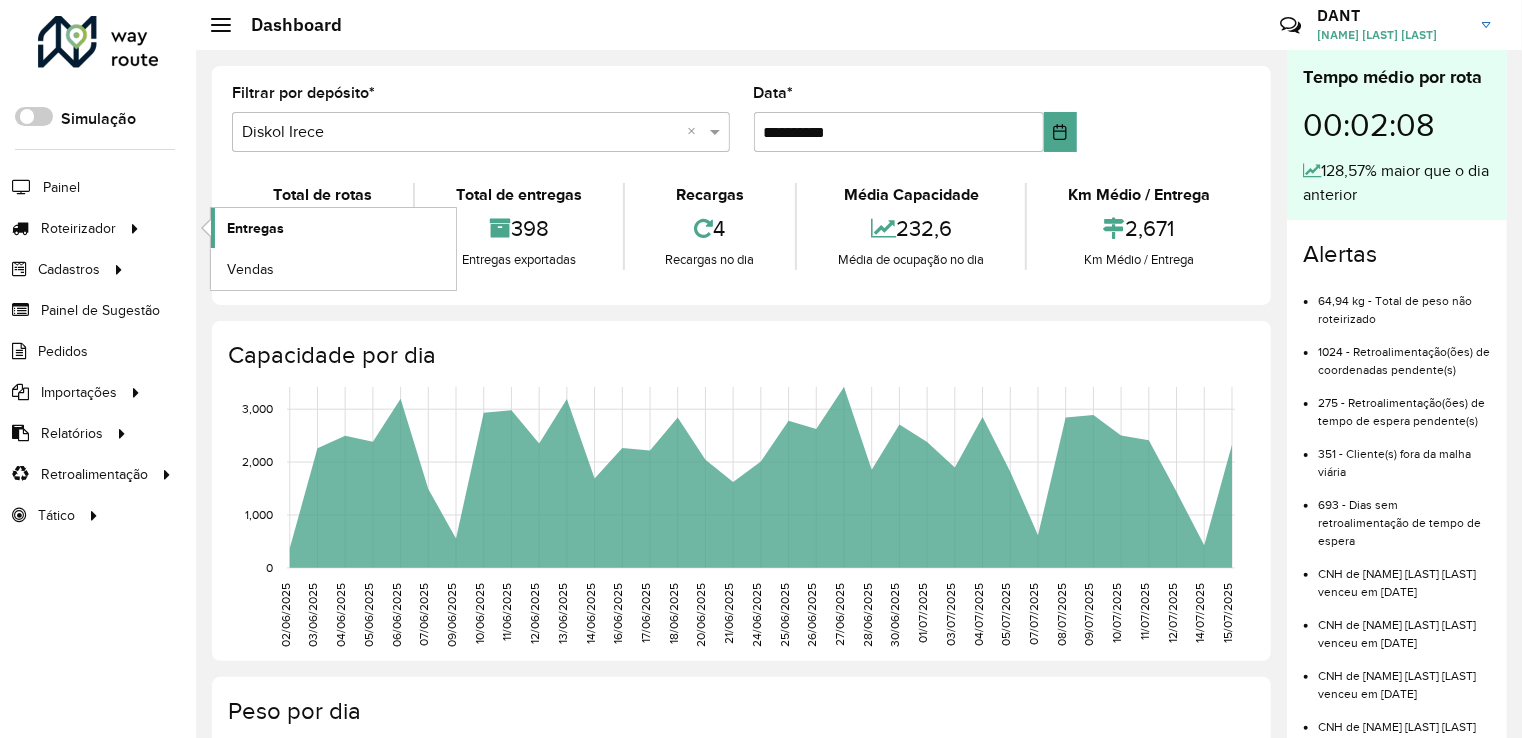 click on "Entregas" 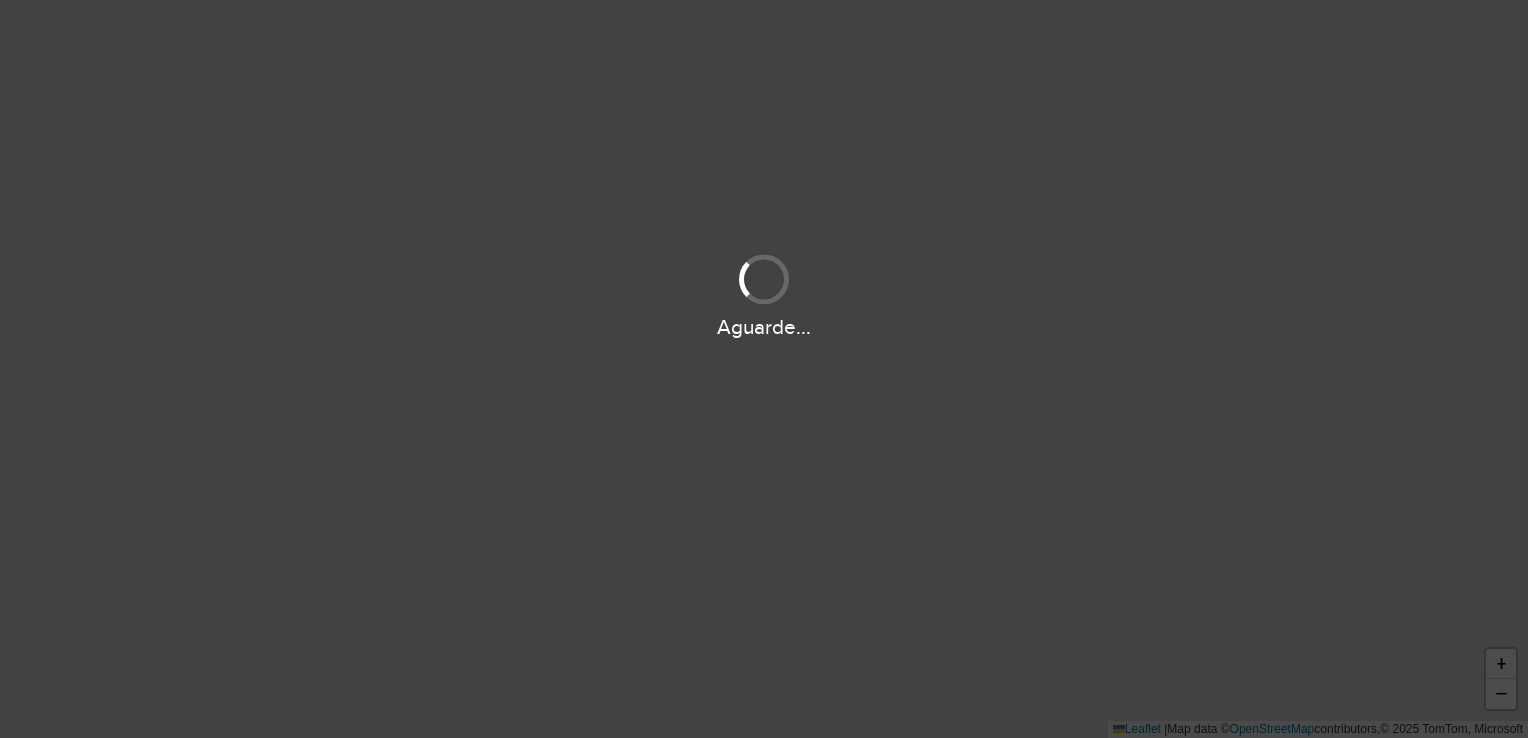 scroll, scrollTop: 0, scrollLeft: 0, axis: both 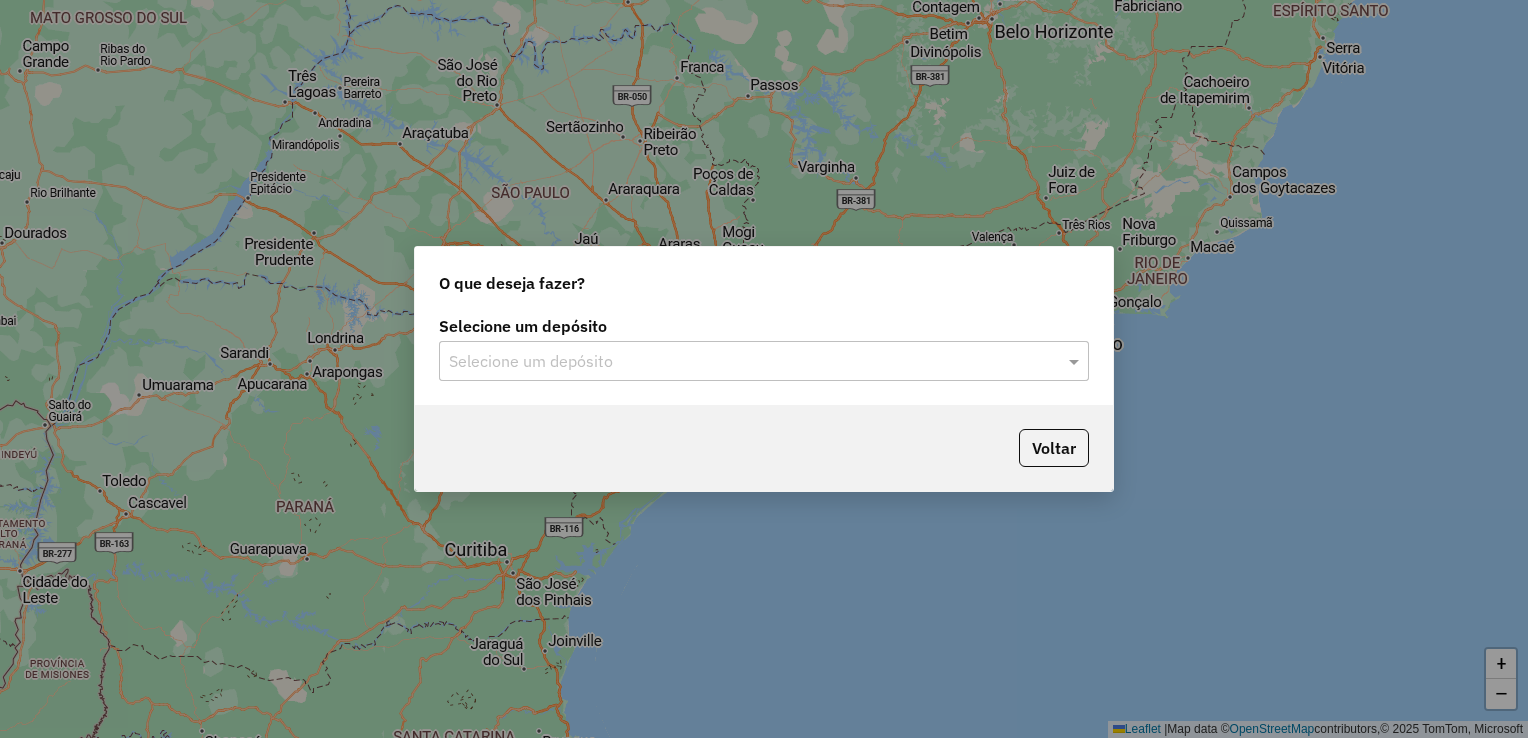 click 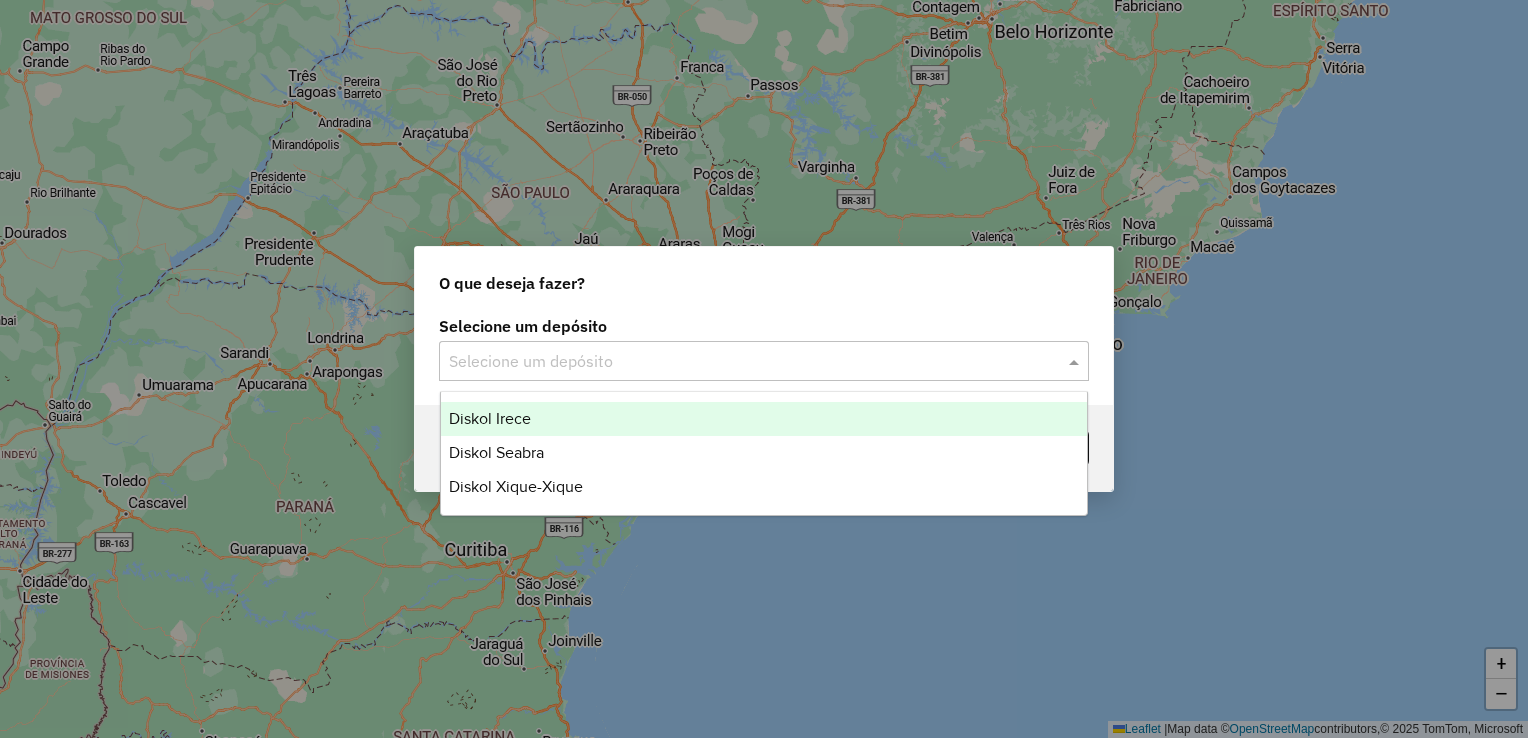click on "Diskol Irece" at bounding box center (764, 419) 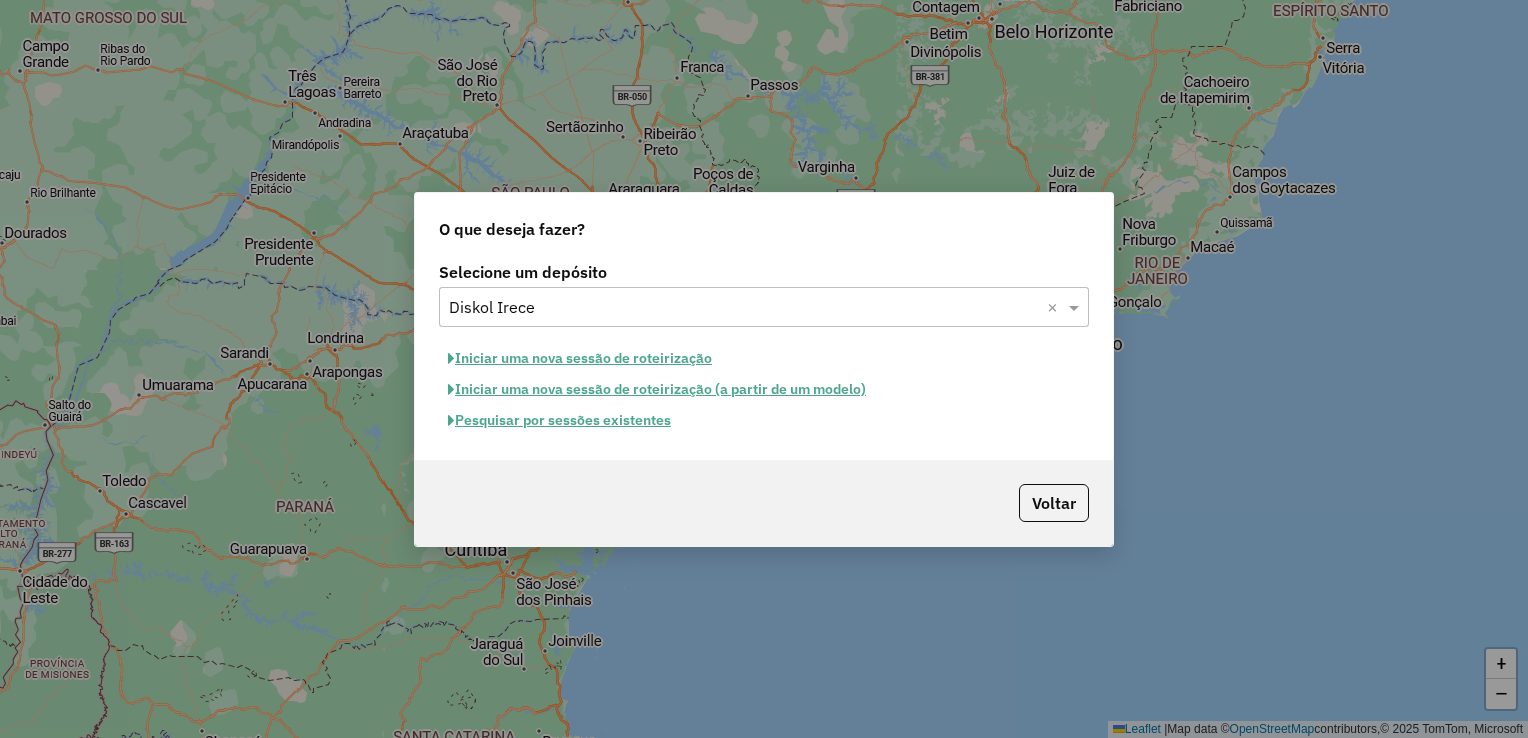 click on "Pesquisar por sessões existentes" 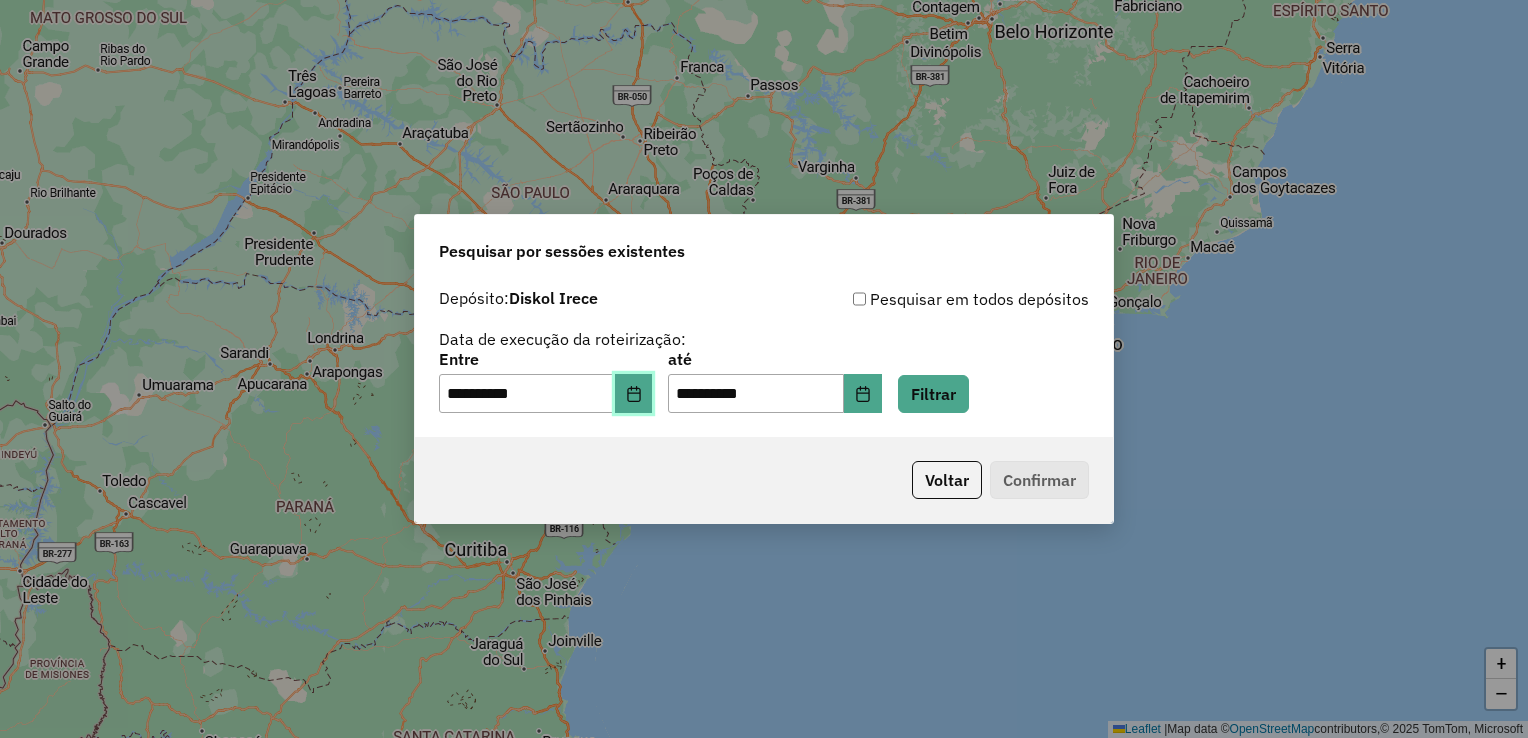 click 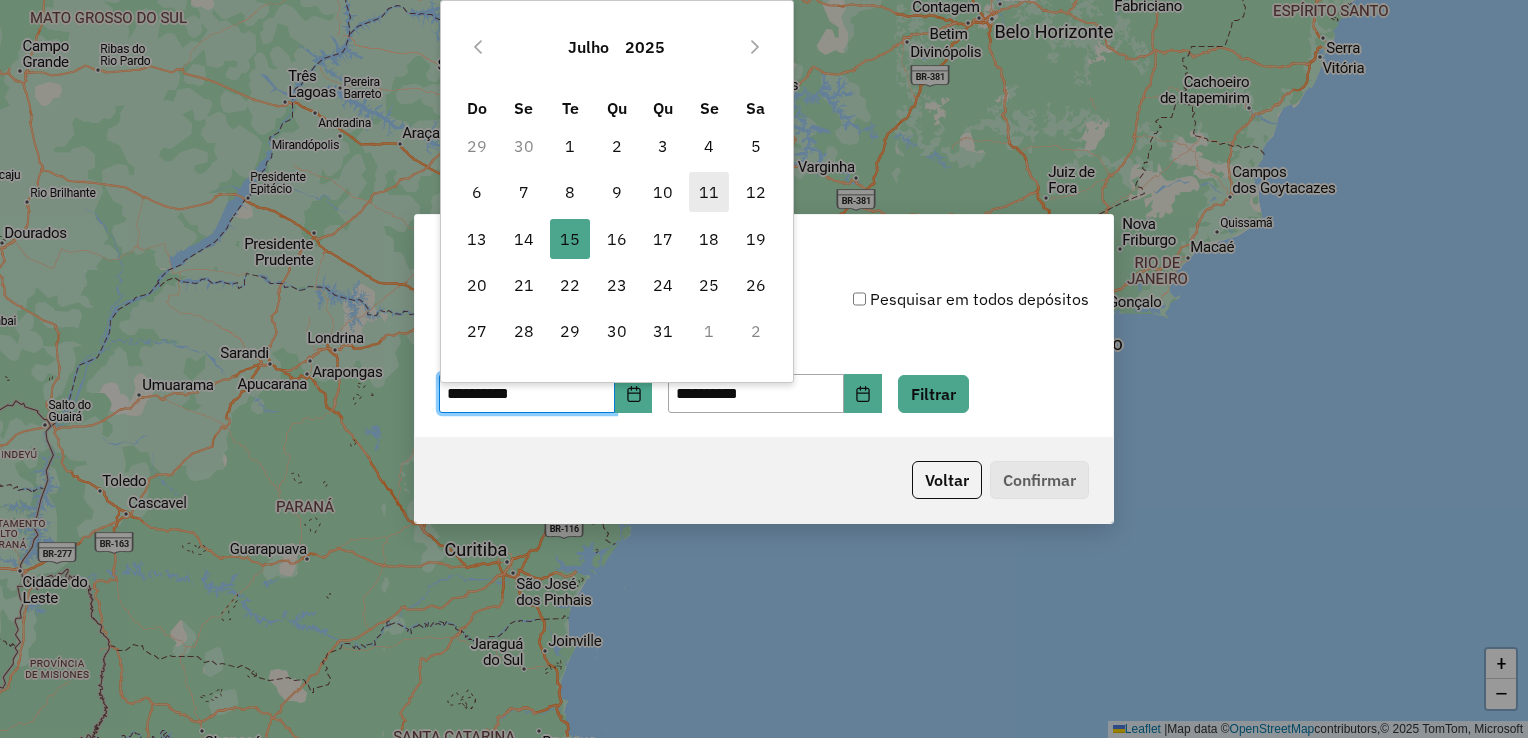 click on "11" at bounding box center (709, 192) 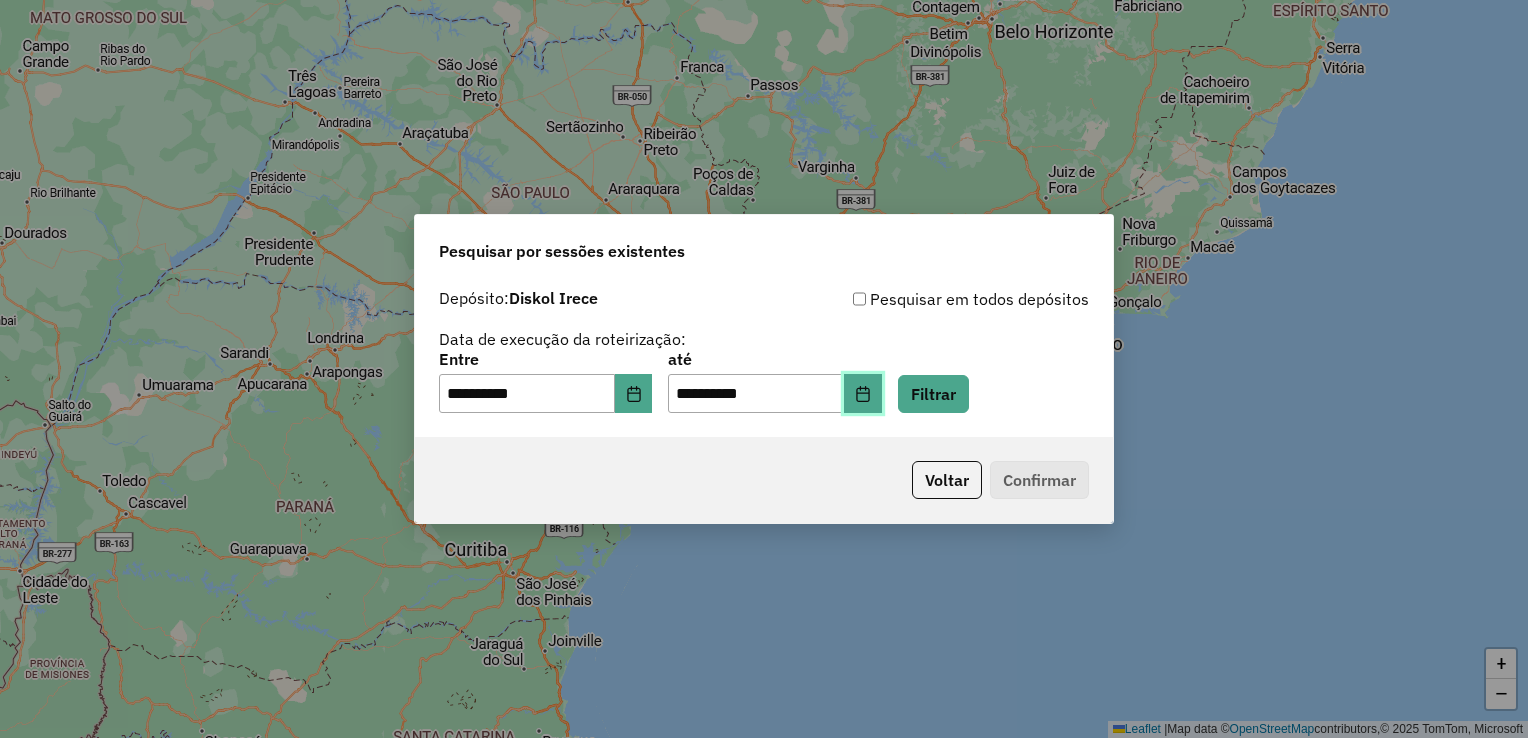 click 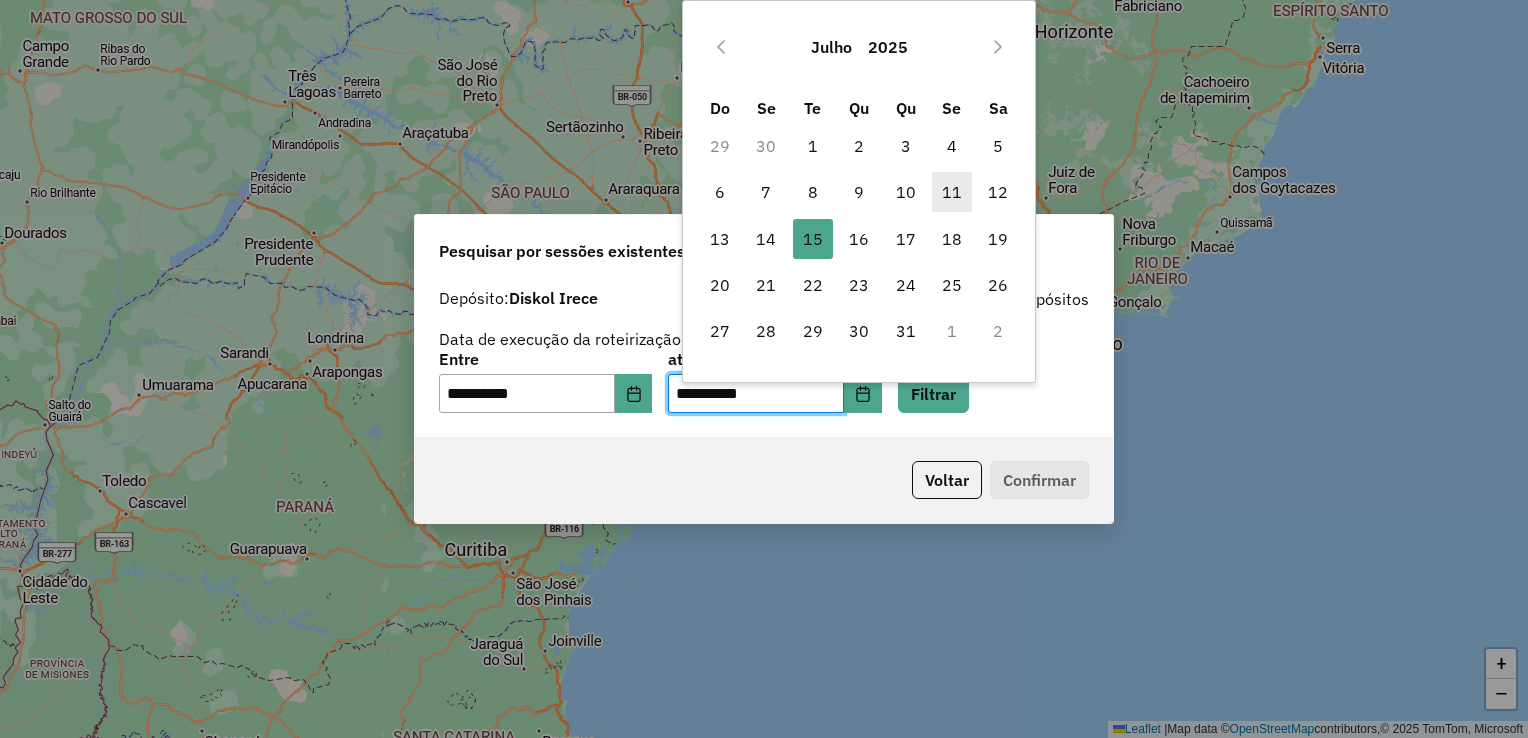click on "11" at bounding box center (952, 192) 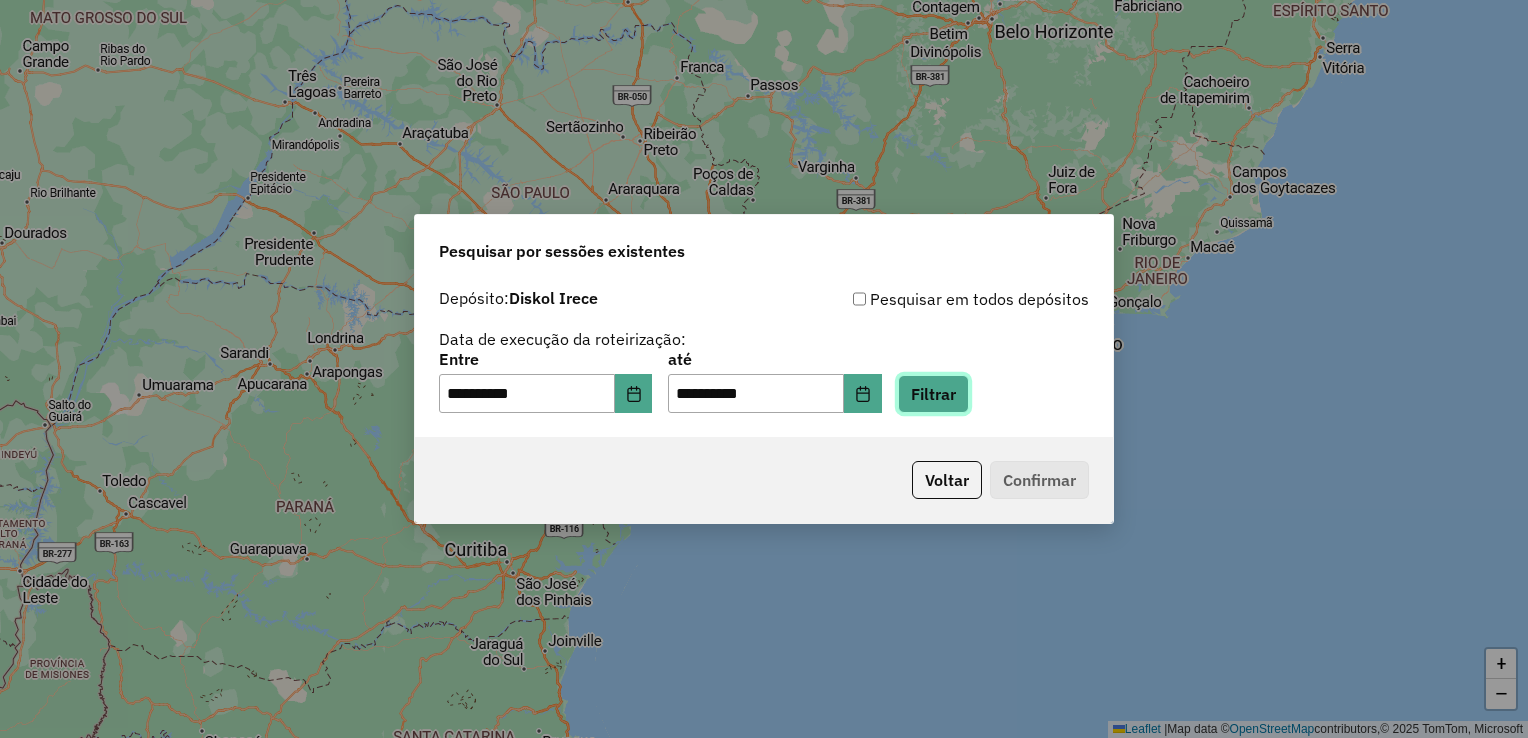 drag, startPoint x: 948, startPoint y: 190, endPoint x: 964, endPoint y: 400, distance: 210.60864 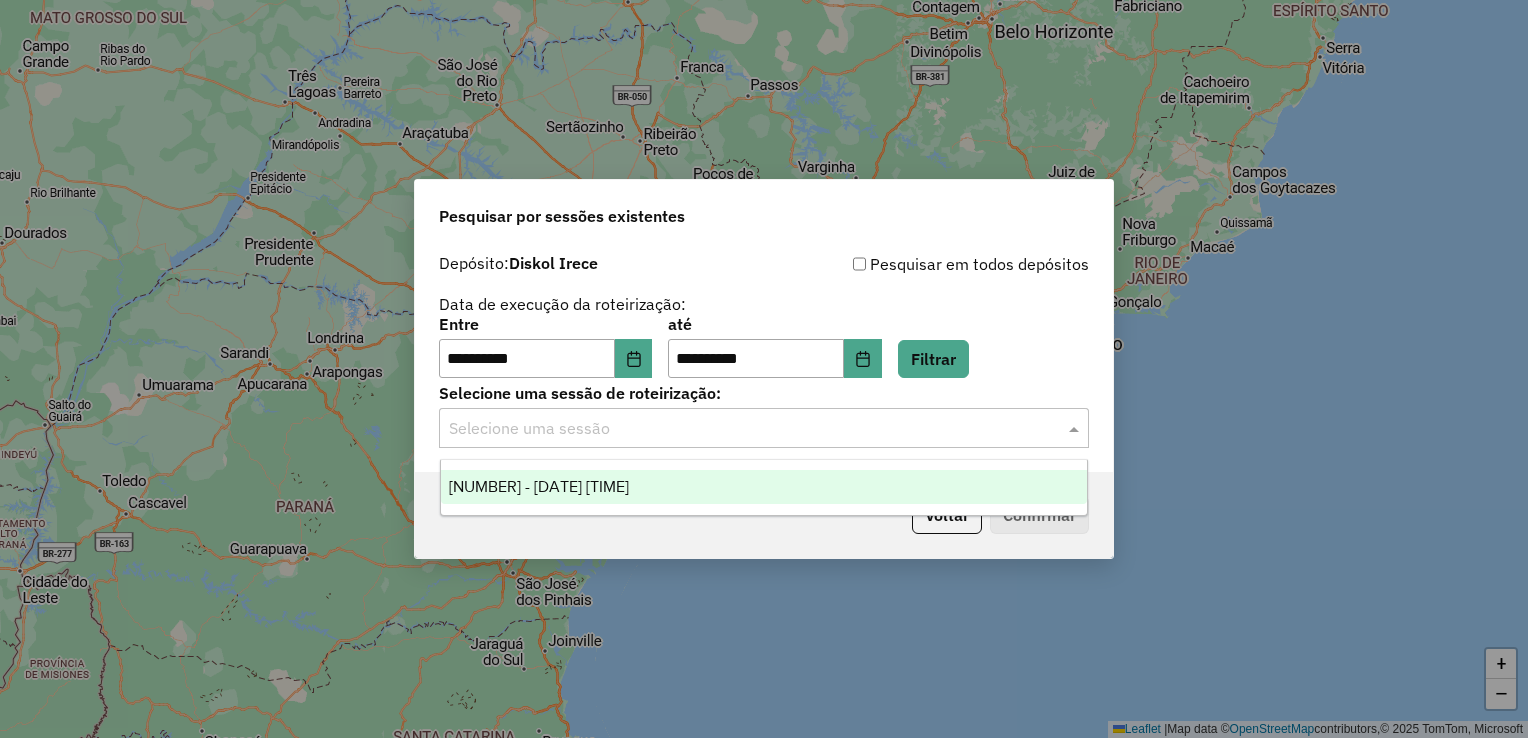 click 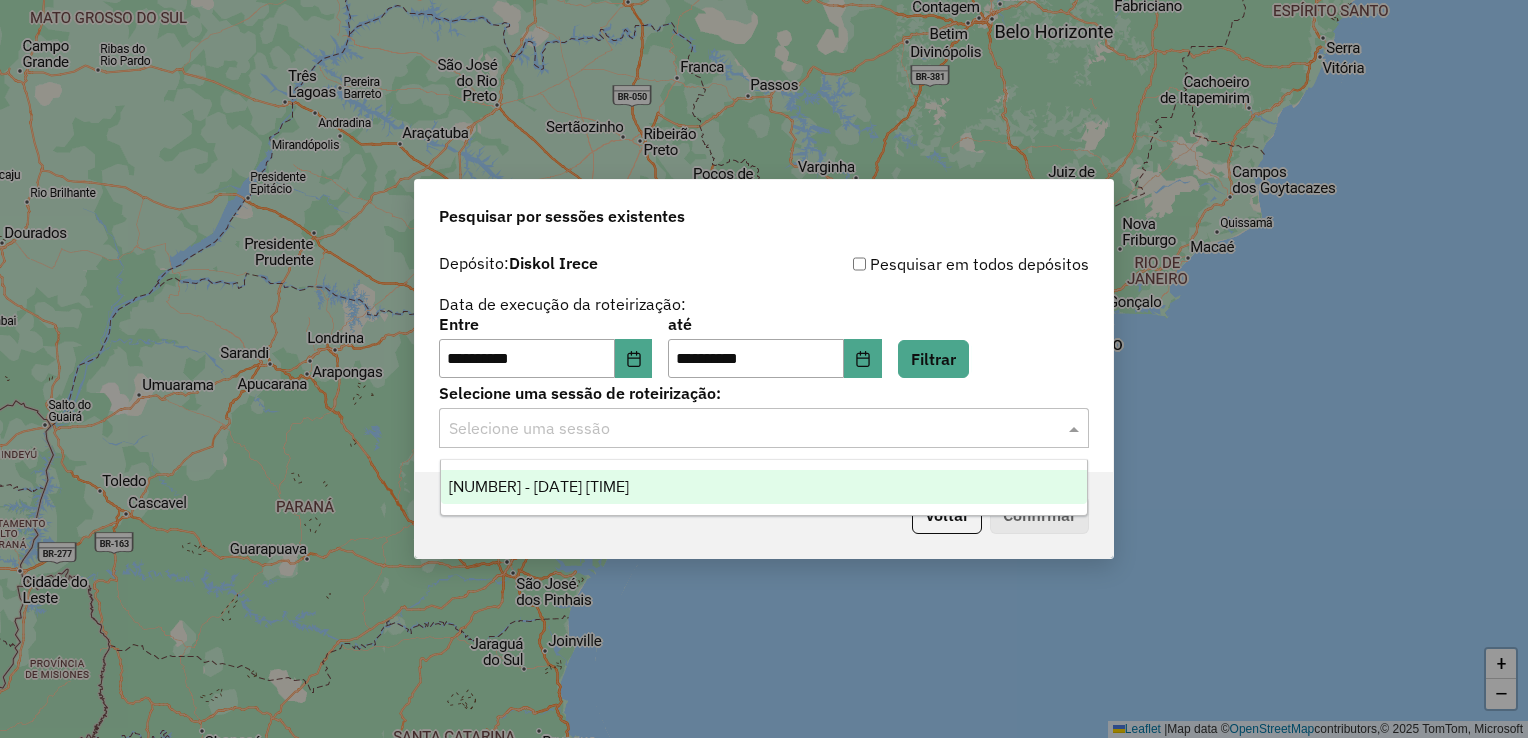 click on "963426 - 11/07/2025 17:39" at bounding box center (764, 487) 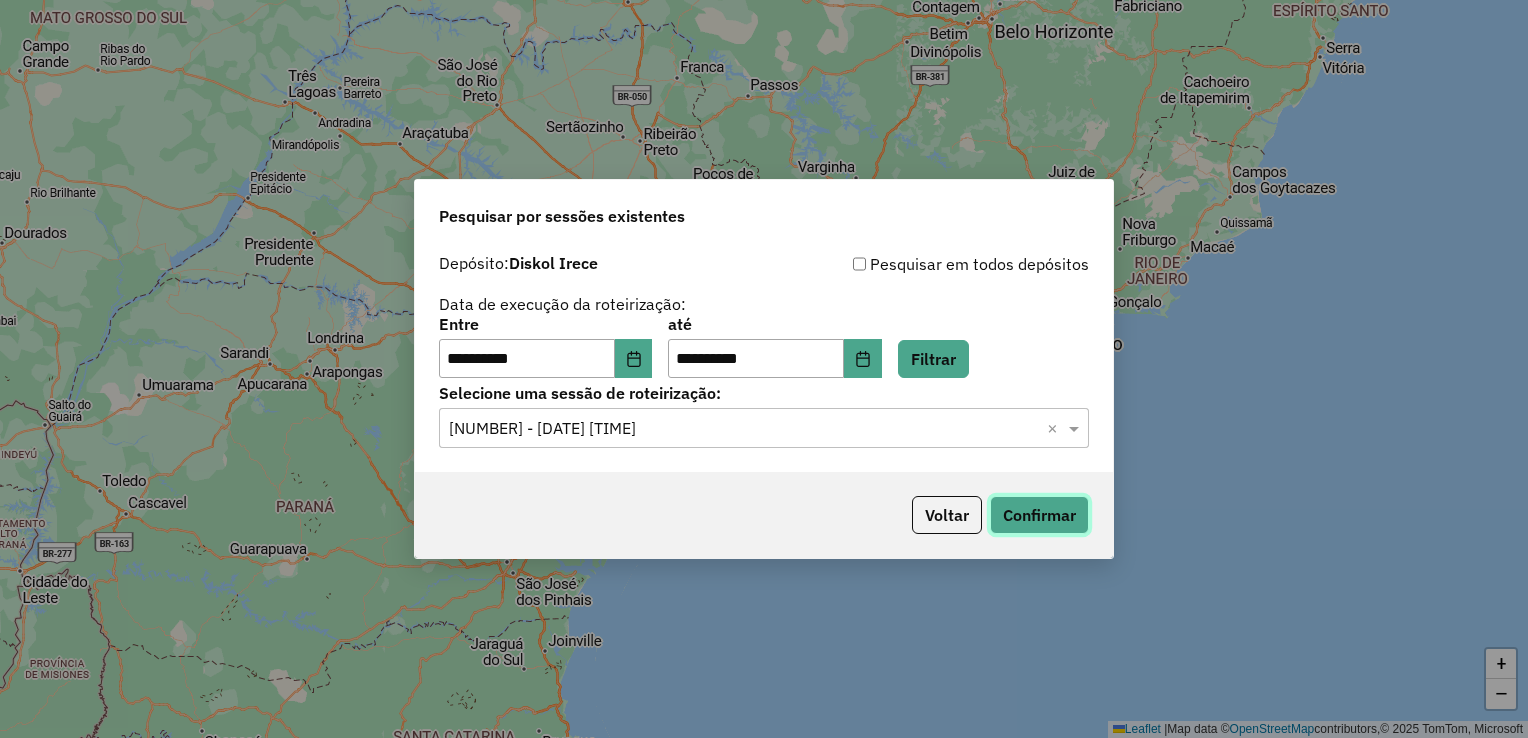 click on "Confirmar" 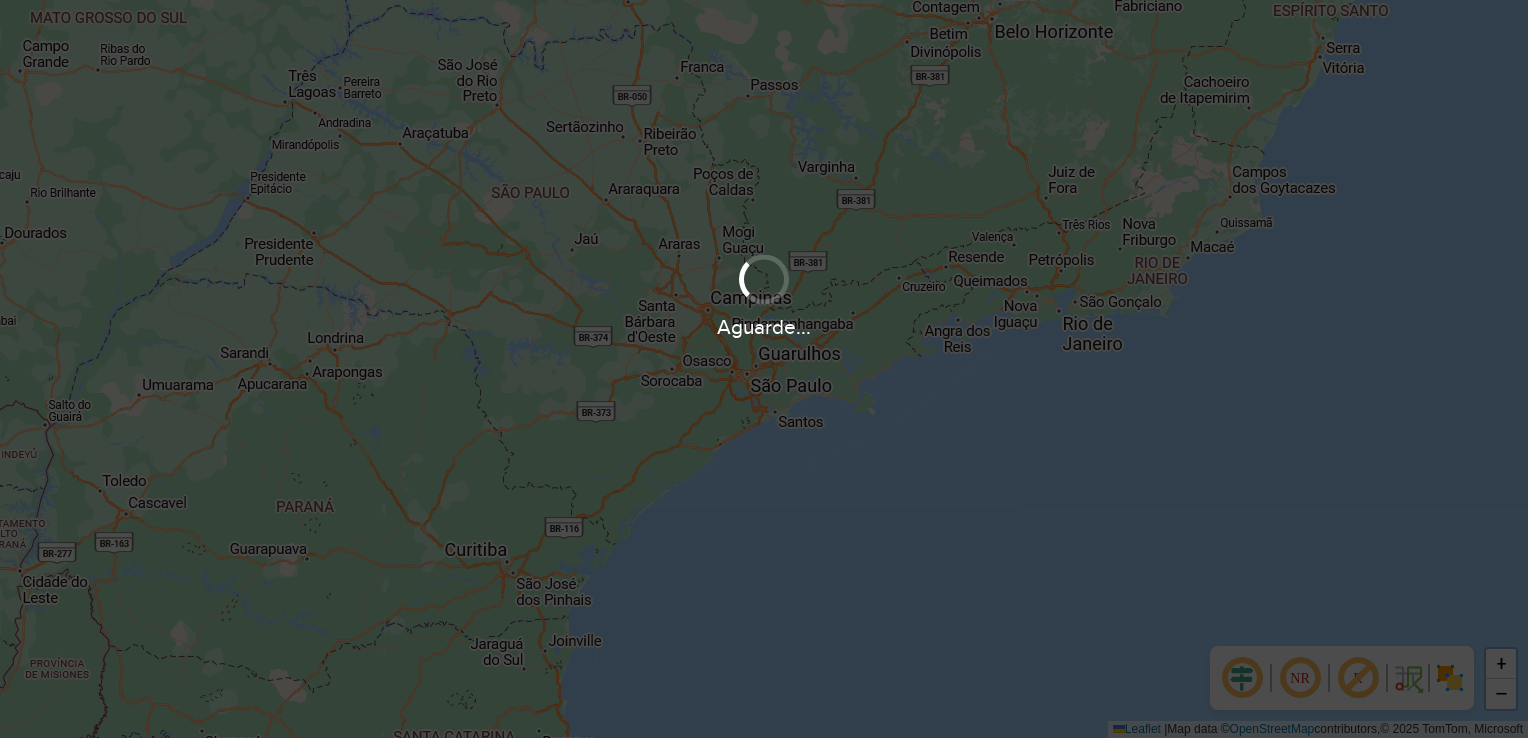 scroll, scrollTop: 0, scrollLeft: 0, axis: both 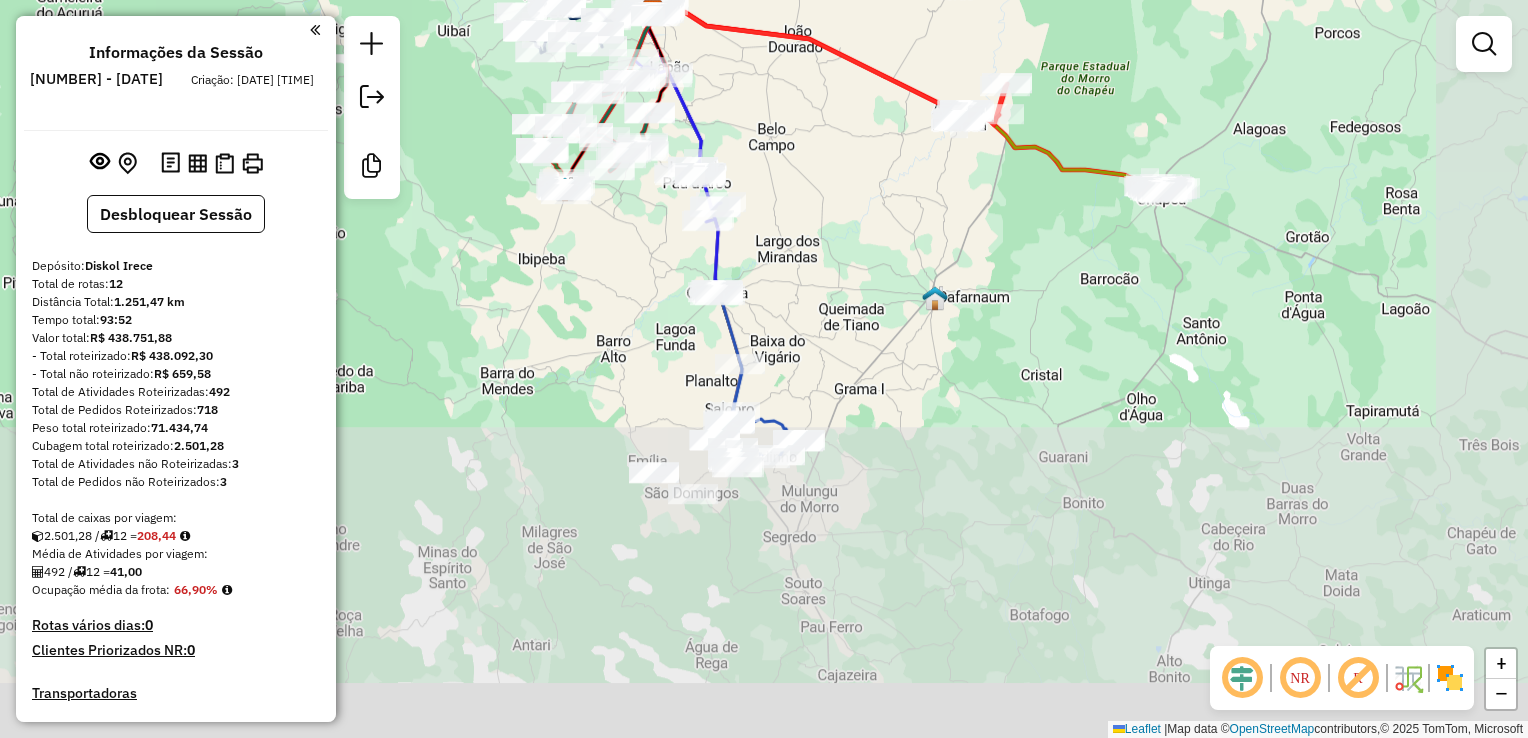 drag, startPoint x: 1042, startPoint y: 437, endPoint x: 914, endPoint y: 169, distance: 296.99832 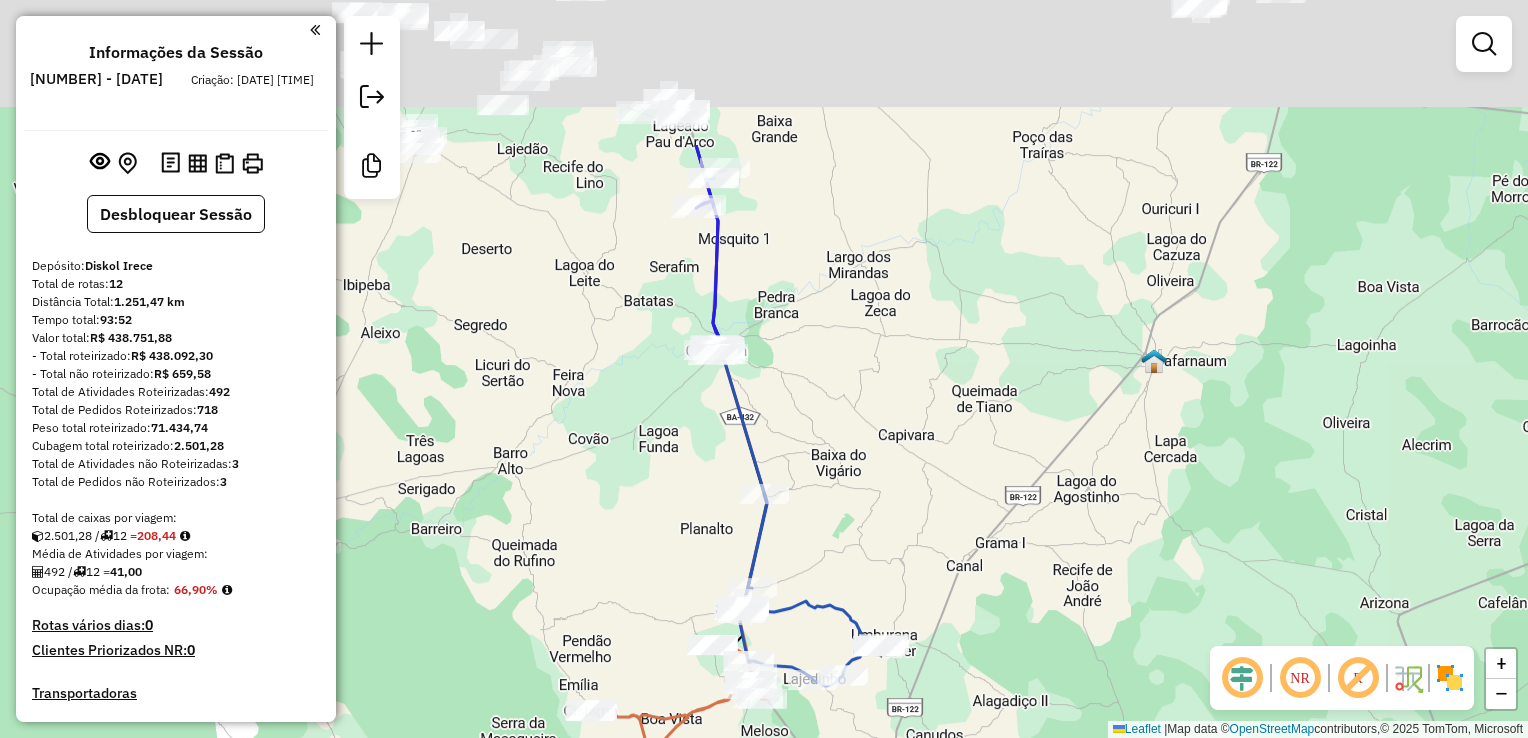 drag, startPoint x: 836, startPoint y: 523, endPoint x: 866, endPoint y: 576, distance: 60.90156 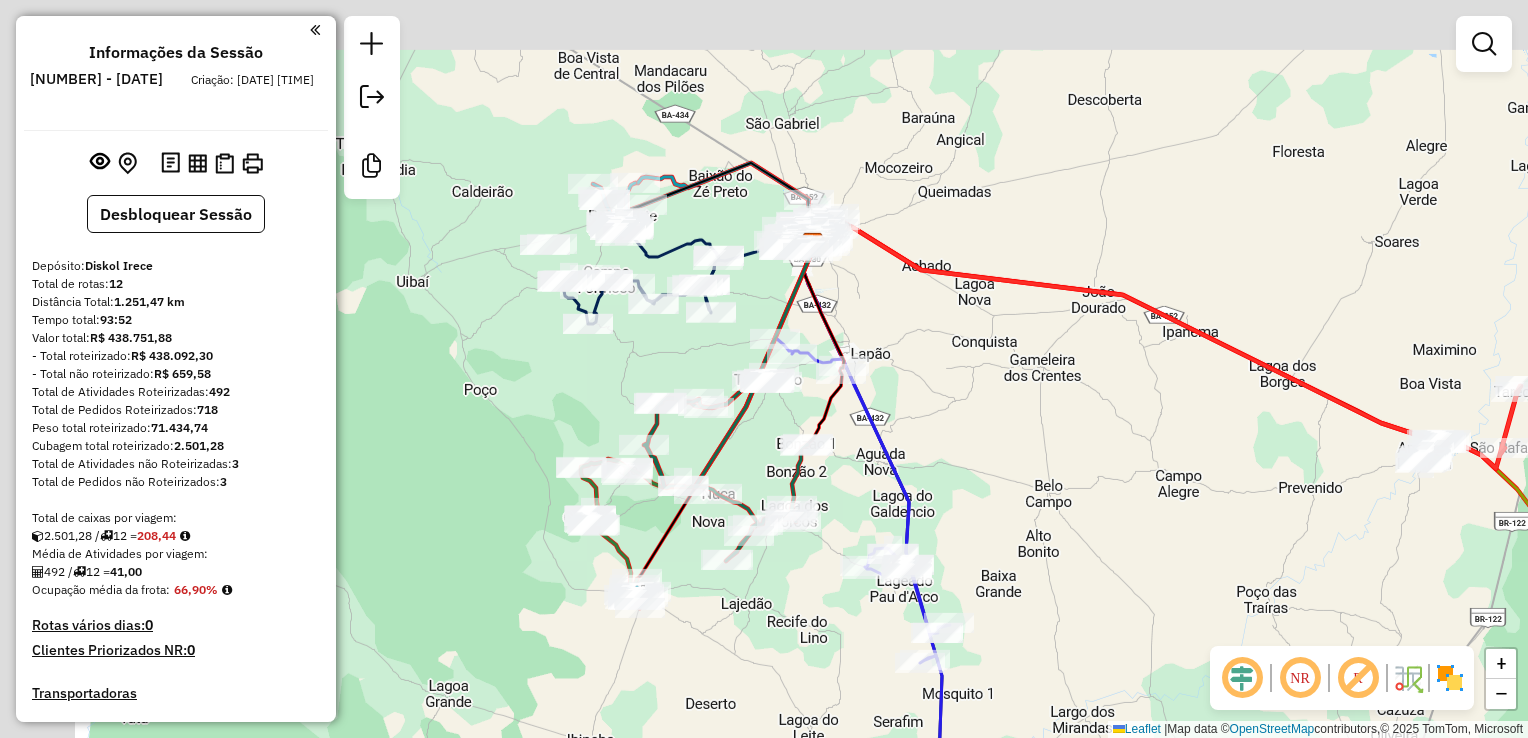 drag, startPoint x: 853, startPoint y: 419, endPoint x: 1024, endPoint y: 643, distance: 281.8102 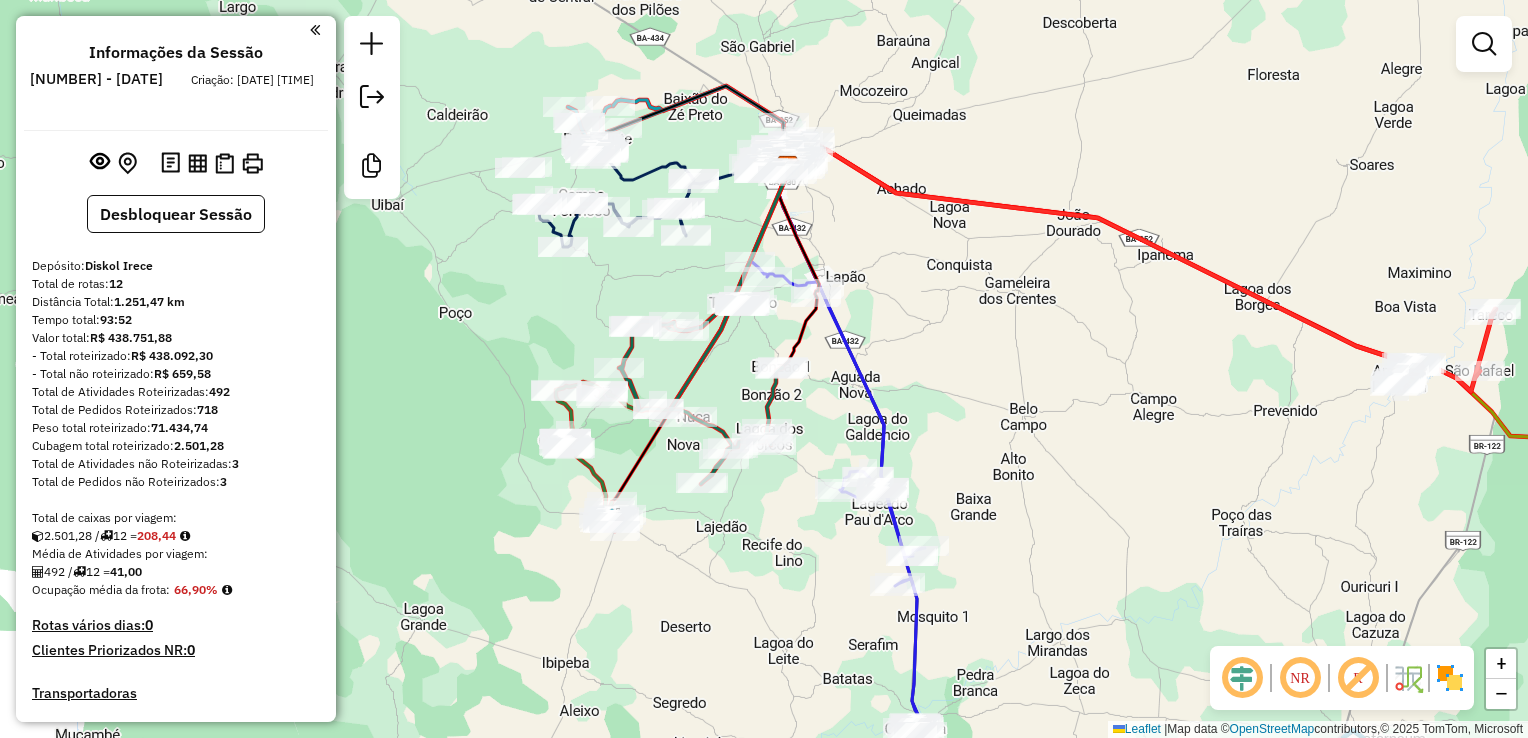 drag, startPoint x: 1021, startPoint y: 508, endPoint x: 911, endPoint y: 174, distance: 351.64755 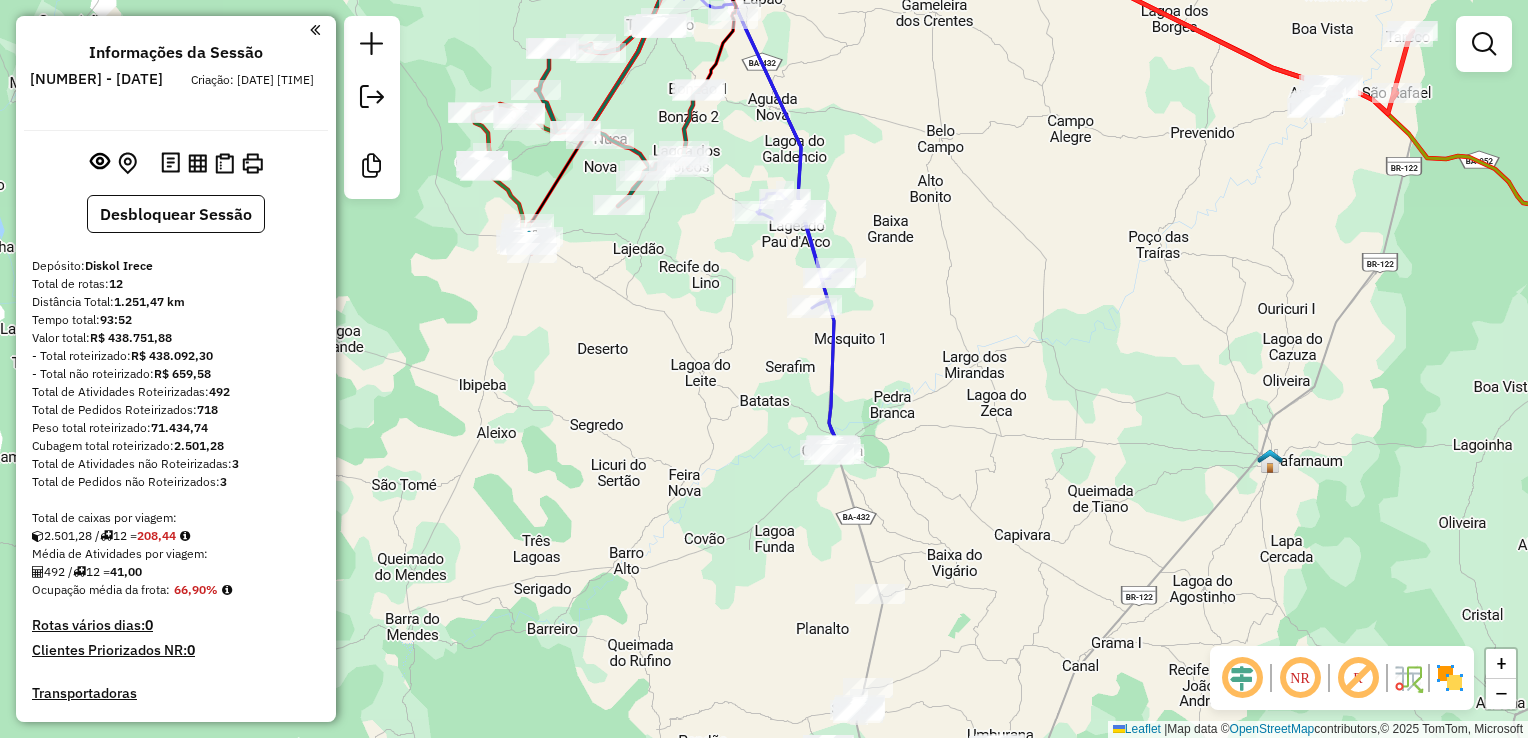 drag, startPoint x: 960, startPoint y: 546, endPoint x: 902, endPoint y: 243, distance: 308.50122 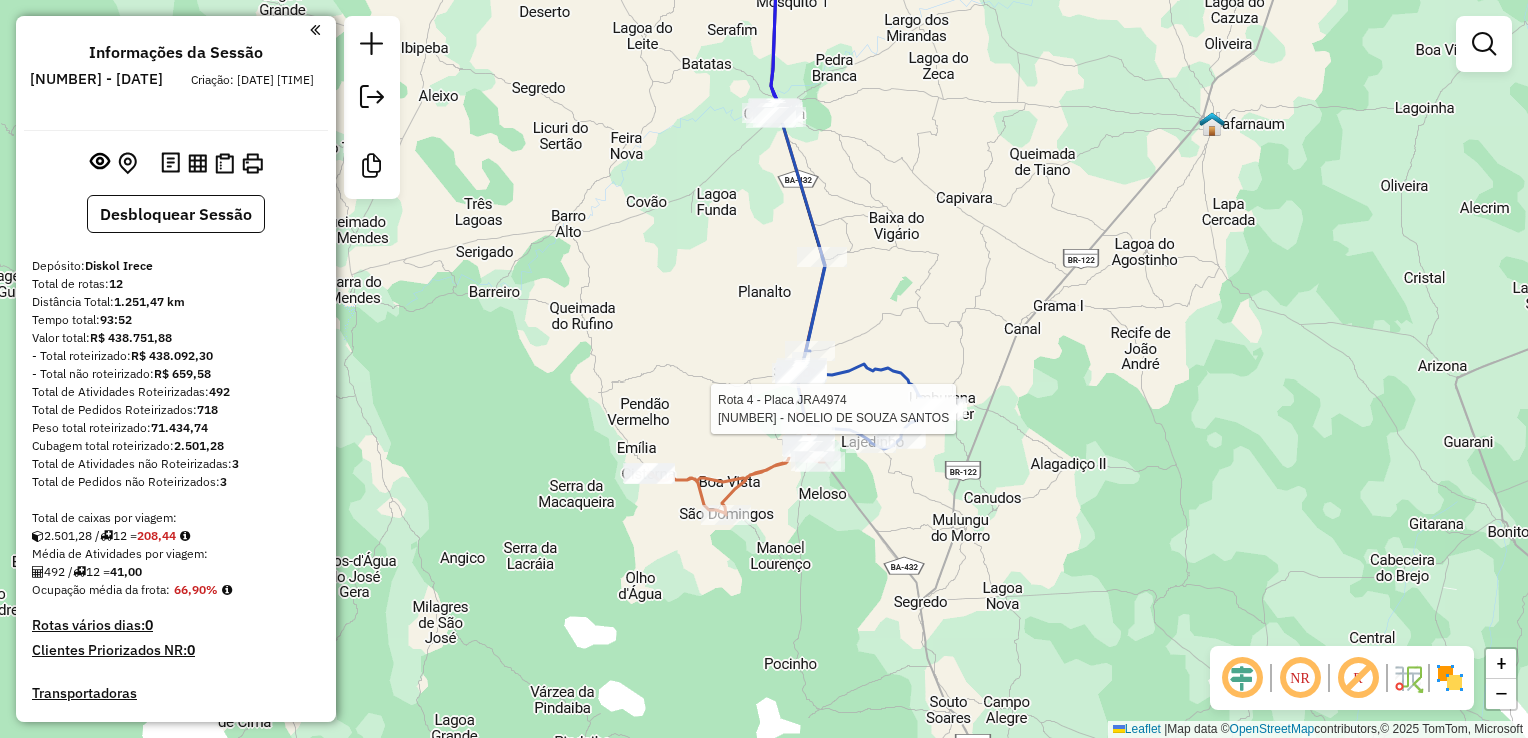 select on "**********" 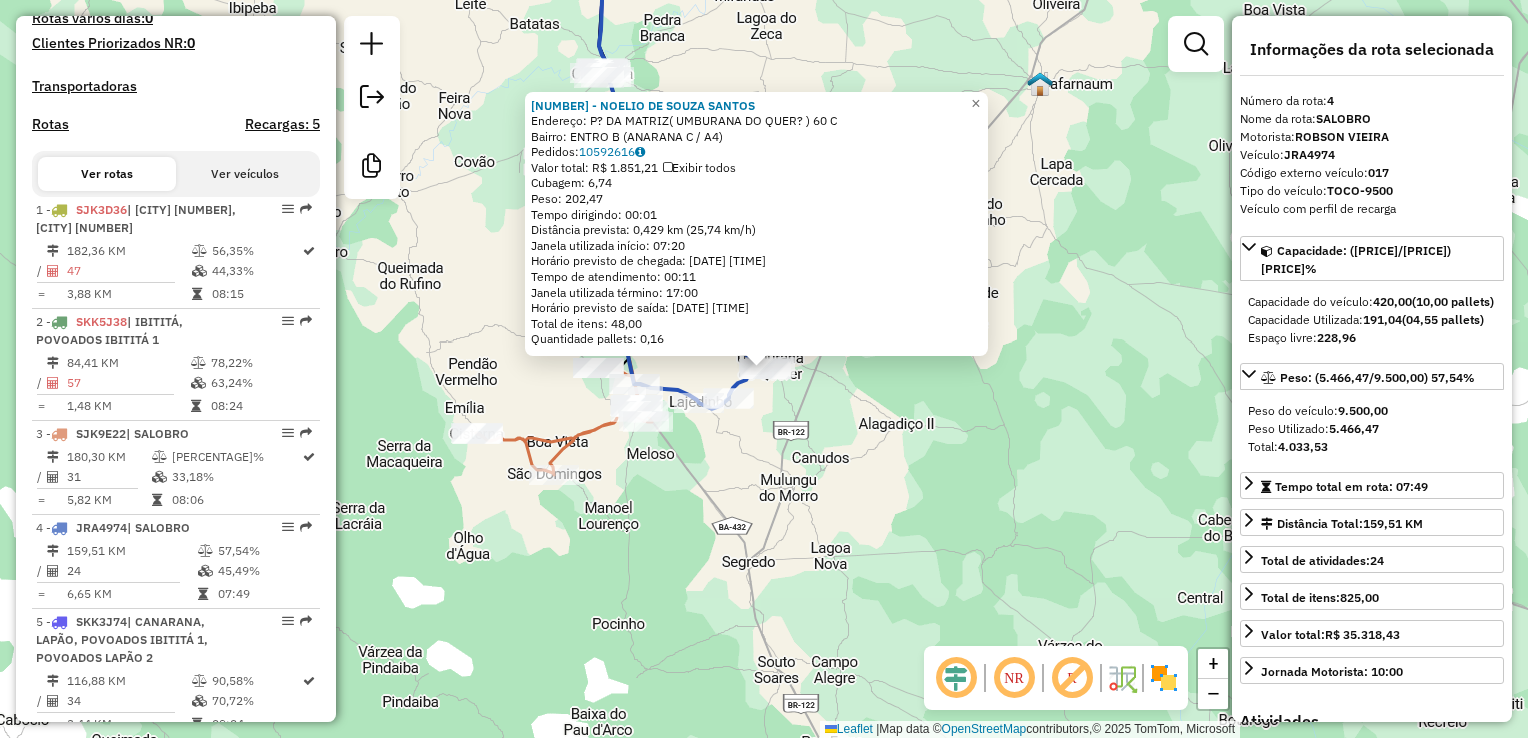 scroll, scrollTop: 1104, scrollLeft: 0, axis: vertical 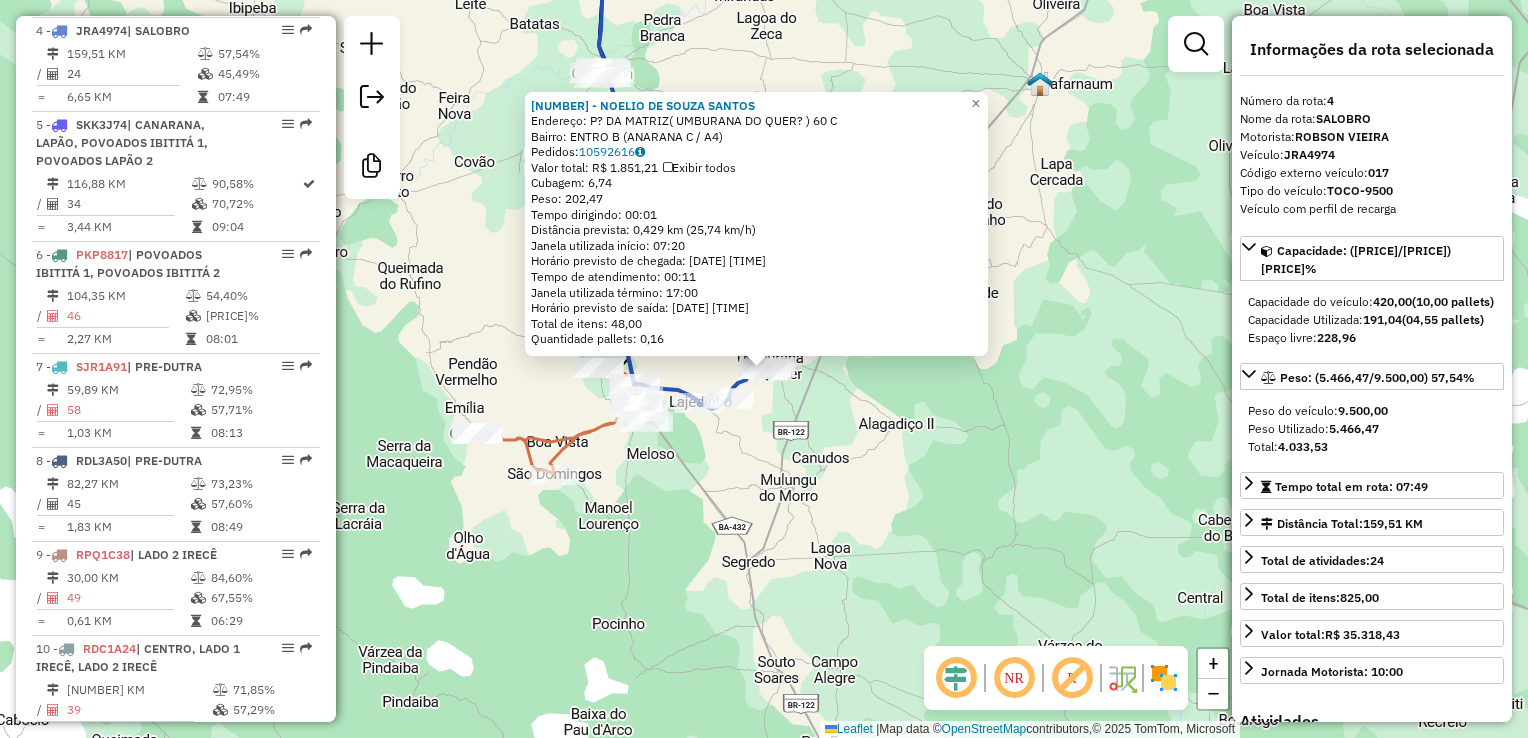 click on "[NUMBER] - [NAME] Endereço: P? DA MATRIZ( [CITY] ) [NUMBER] C Bairro: [NEIGHBORHOOD] C / A4) Pedidos: [NUMBER] Valor total: R$ [PRICE] Exibir todos Cubagem: [NUMBER] Peso: [NUMBER] Tempo dirigindo: [TIME] Distância prevista: [NUMBER] km ([NUMBER] km/h) Janela utilizada início: [TIME] Horário previsto de chegada: [DATE] [TIME] Tempo de atendimento: [TIME] Janela utilizada término: [TIME] Horário previsto de saída: [DATE] [TIME] Total de itens: [NUMBER] Quantidade pallets: [NUMBER] × Janela de atendimento Grade de atendimento Capacidade Transportadoras Veículos Cliente Pedidos Rotas Selecione os dias de semana para filtrar as janelas de atendimento Seg Ter Qua Qui Sex Sáb Dom Informe o período da janela de atendimento: De: Até: Filtrar exatamente a janela do cliente Considerar janela de atendimento padrão Selecione os dias de semana para filtrar as grades de atendimento Seg Ter Qua" 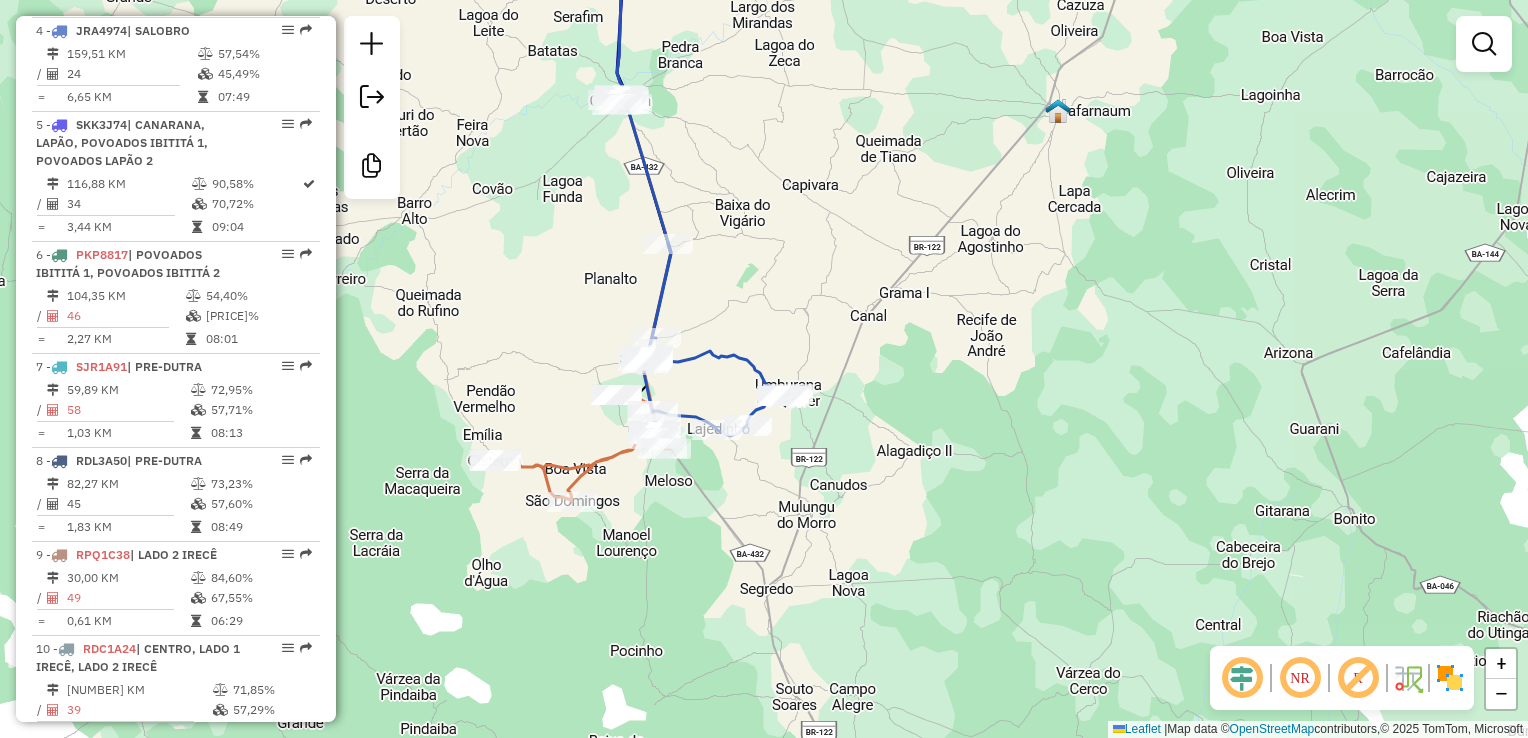 drag, startPoint x: 824, startPoint y: 473, endPoint x: 877, endPoint y: 370, distance: 115.83609 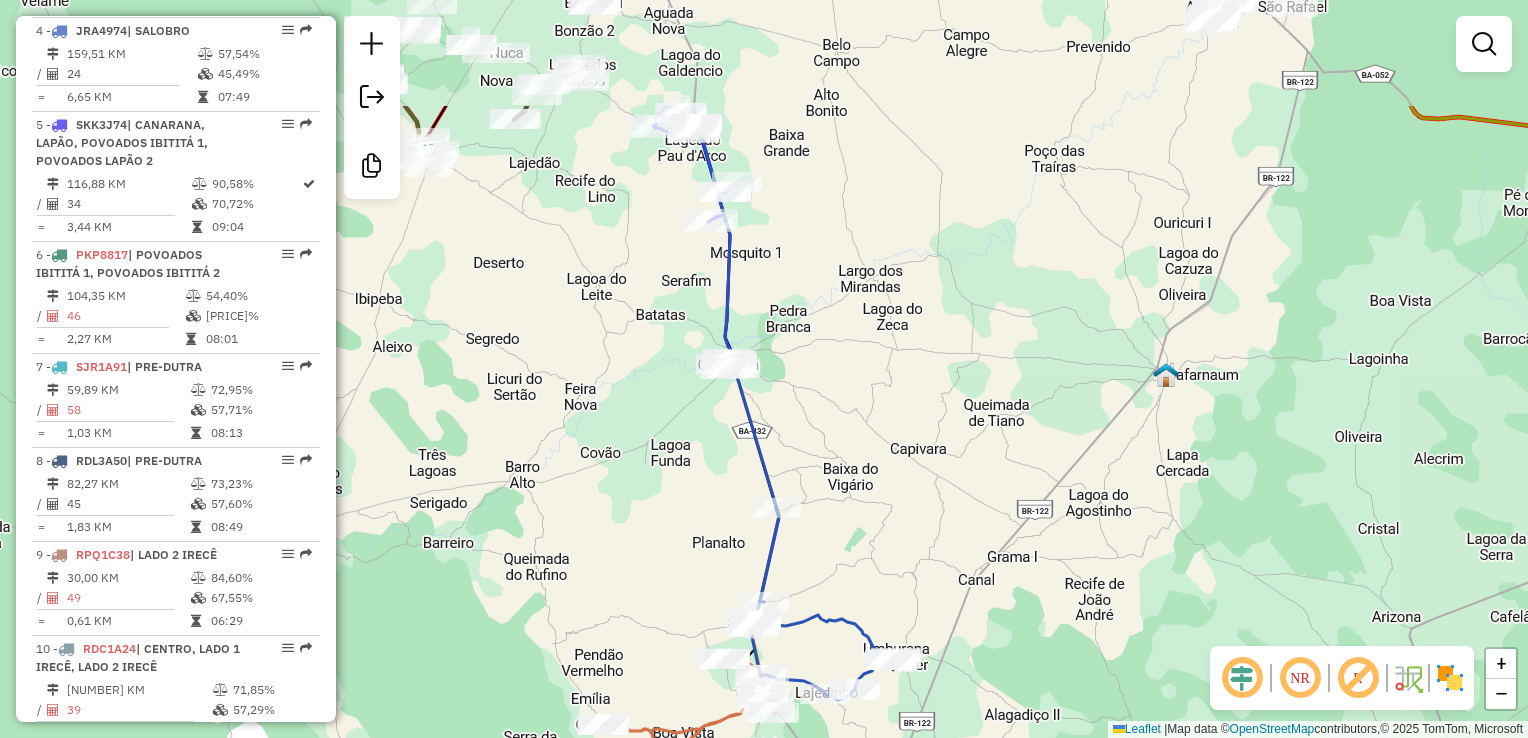 drag, startPoint x: 912, startPoint y: 325, endPoint x: 895, endPoint y: 365, distance: 43.462627 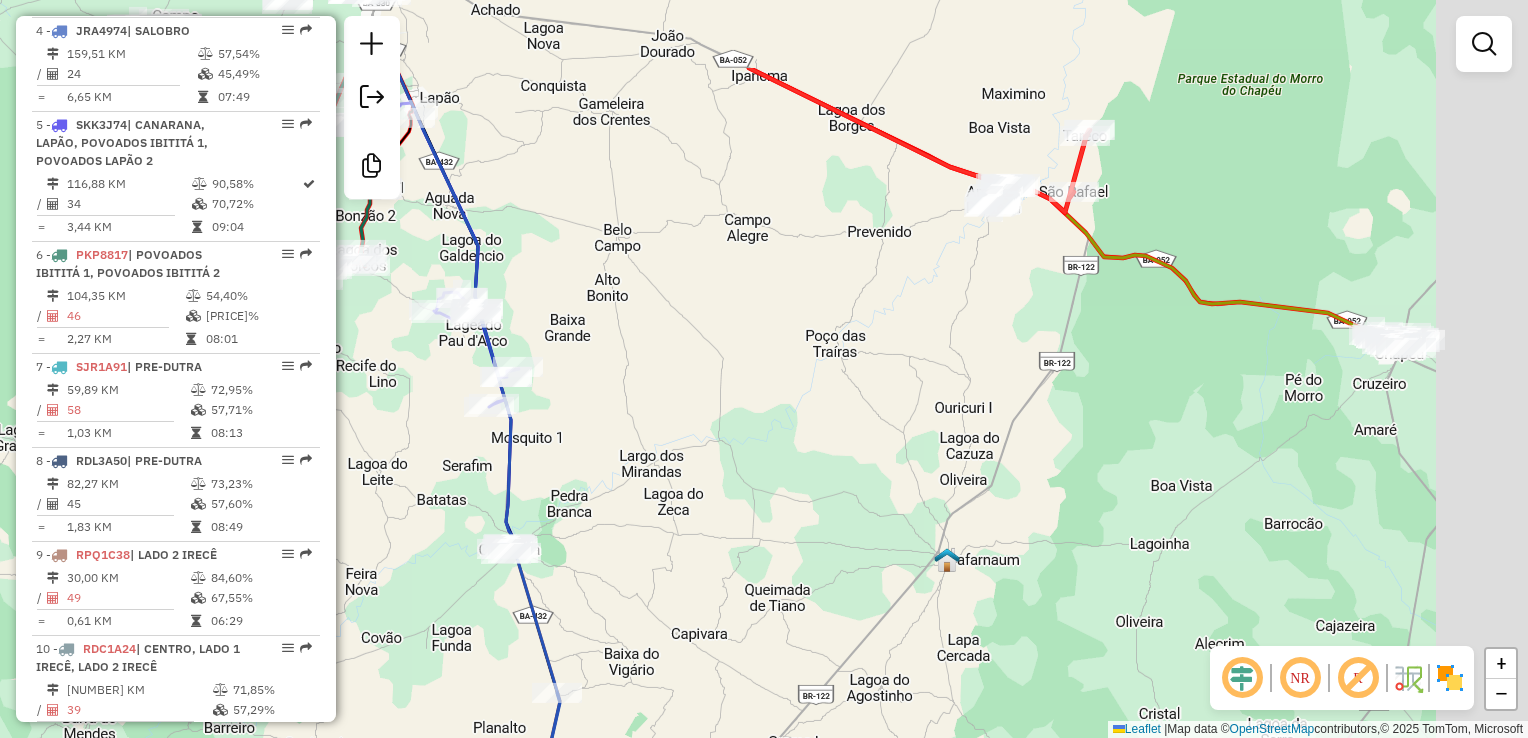 drag, startPoint x: 924, startPoint y: 465, endPoint x: 683, endPoint y: 528, distance: 249.09837 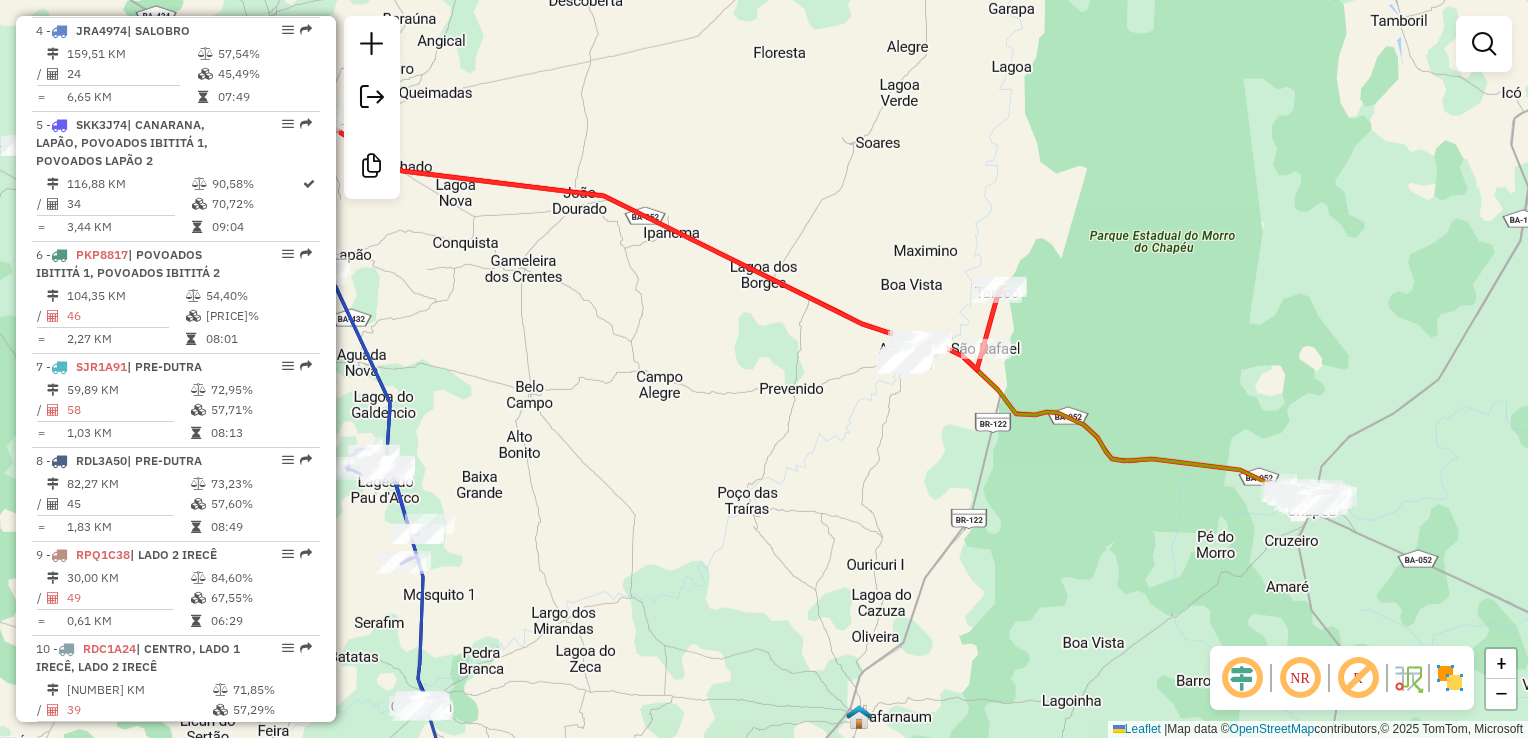 drag, startPoint x: 818, startPoint y: 413, endPoint x: 839, endPoint y: 423, distance: 23.259407 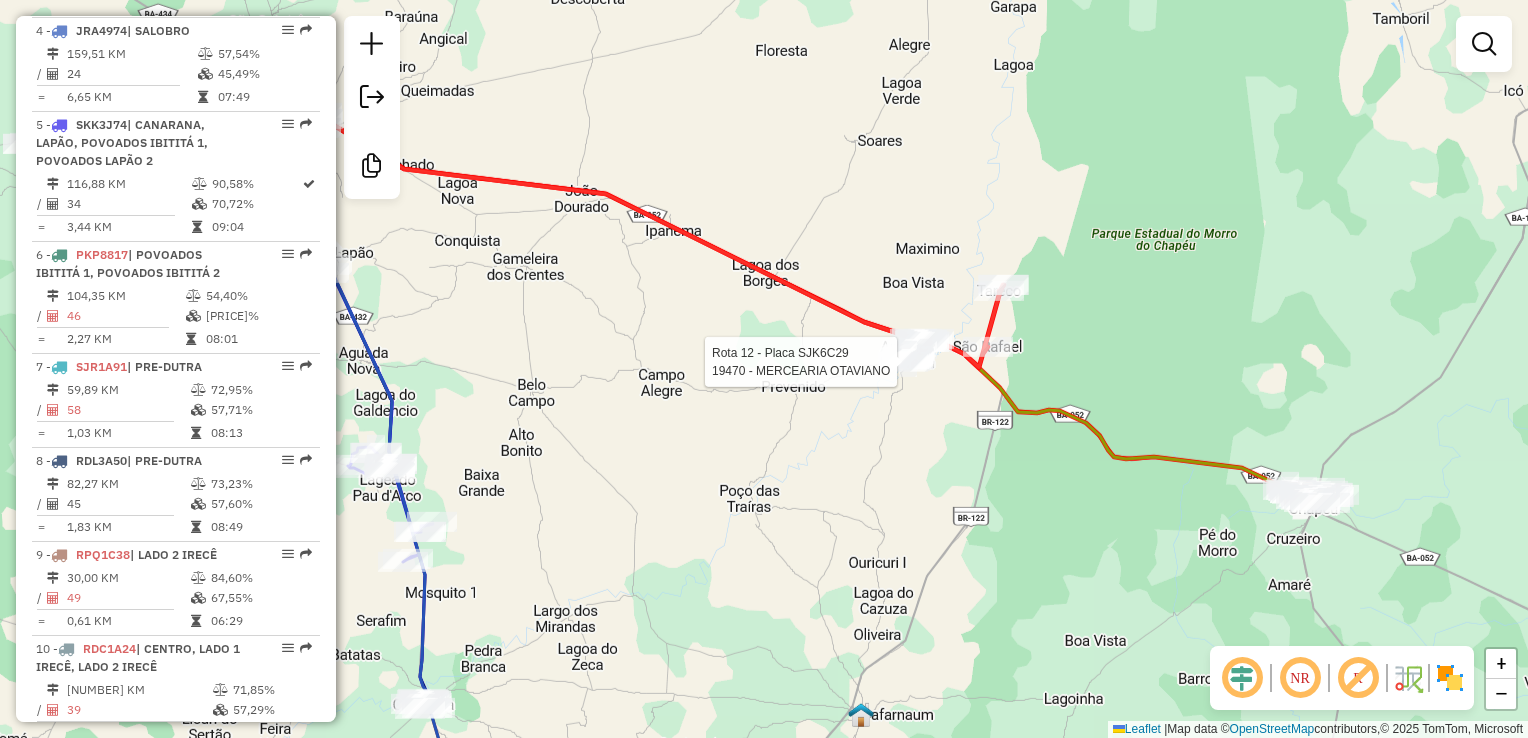 select on "**********" 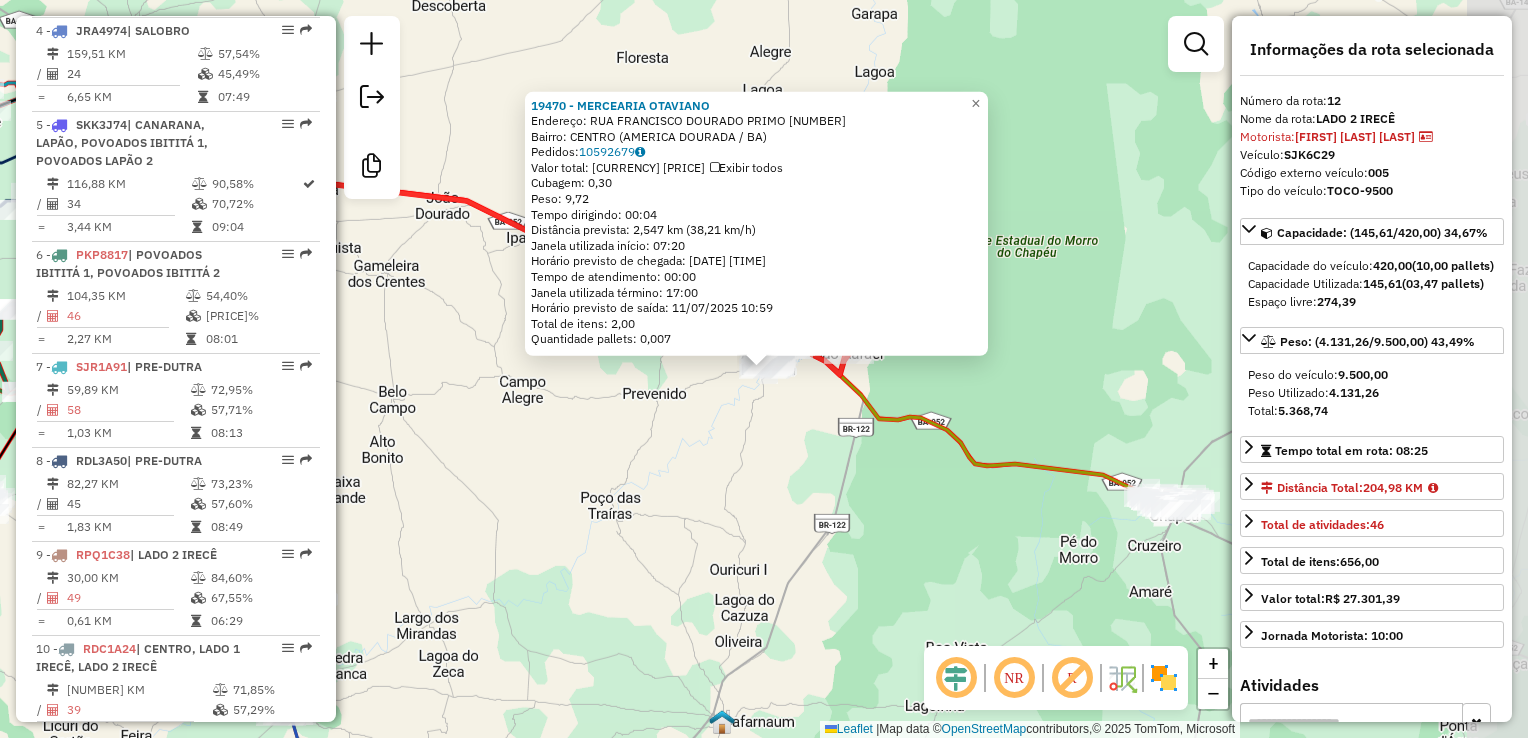 scroll, scrollTop: 1680, scrollLeft: 0, axis: vertical 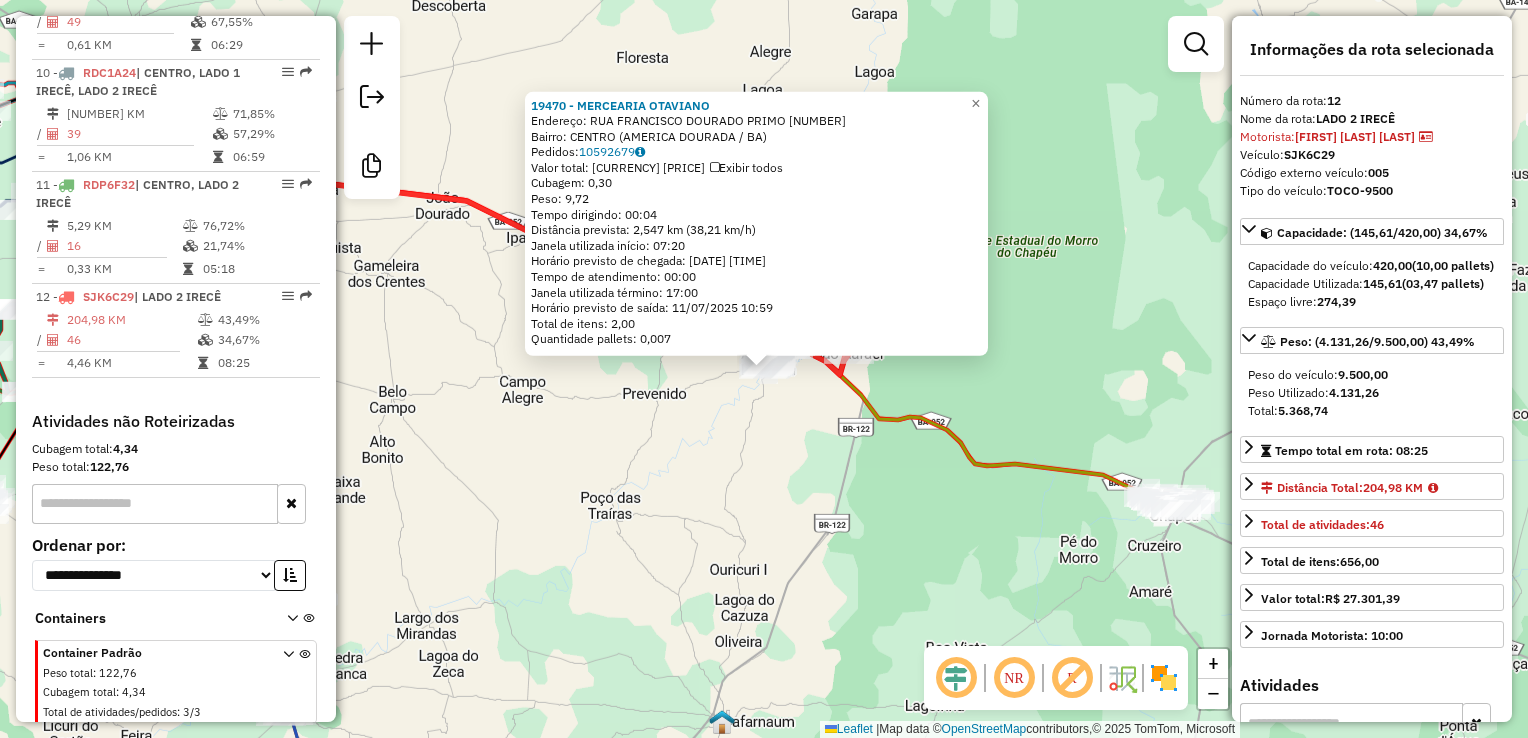 click on "[NUMBER] - MERCEARIA OTAVIANO  Endereço:  RUA FRANCISCO DOURADO PRIMO [NUMBER]   Bairro: CENTRO ([CITY] / [STATE])   Pedidos:  [NUMBER]   Valor total: R$ [PRICE]   Exibir todos   Cubagem: [NUMBER]  Peso: [NUMBER]  Tempo dirigindo: [TIME]   Distância prevista: [NUMBER] km ([NUMBER] km/h)   Janela utilizada início: [TIME]   Horário previsto de chegada: [DATE] [TIME]   Tempo de atendimento: [TIME]   Janela utilizada término: [TIME]   Horário previsto de saída: [DATE] [TIME]   Total de itens: [NUMBER]   Quantidade pallets: [NUMBER]  × Janela de atendimento Grade de atendimento Capacidade Transportadoras Veículos Cliente Pedidos  Rotas Selecione os dias de semana para filtrar as janelas de atendimento  Seg   Ter   Qua   Qui   Sex   Sáb   Dom  Informe o período da janela de atendimento: De: Até:  Filtrar exatamente a janela do cliente  Considerar janela de atendimento padrão  Selecione os dias de semana para filtrar as grades de atendimento  Seg   Ter   Qua   Qui   Sex   Sáb   Dom   Peso mínimo:   Peso máximo:   De:   De:" 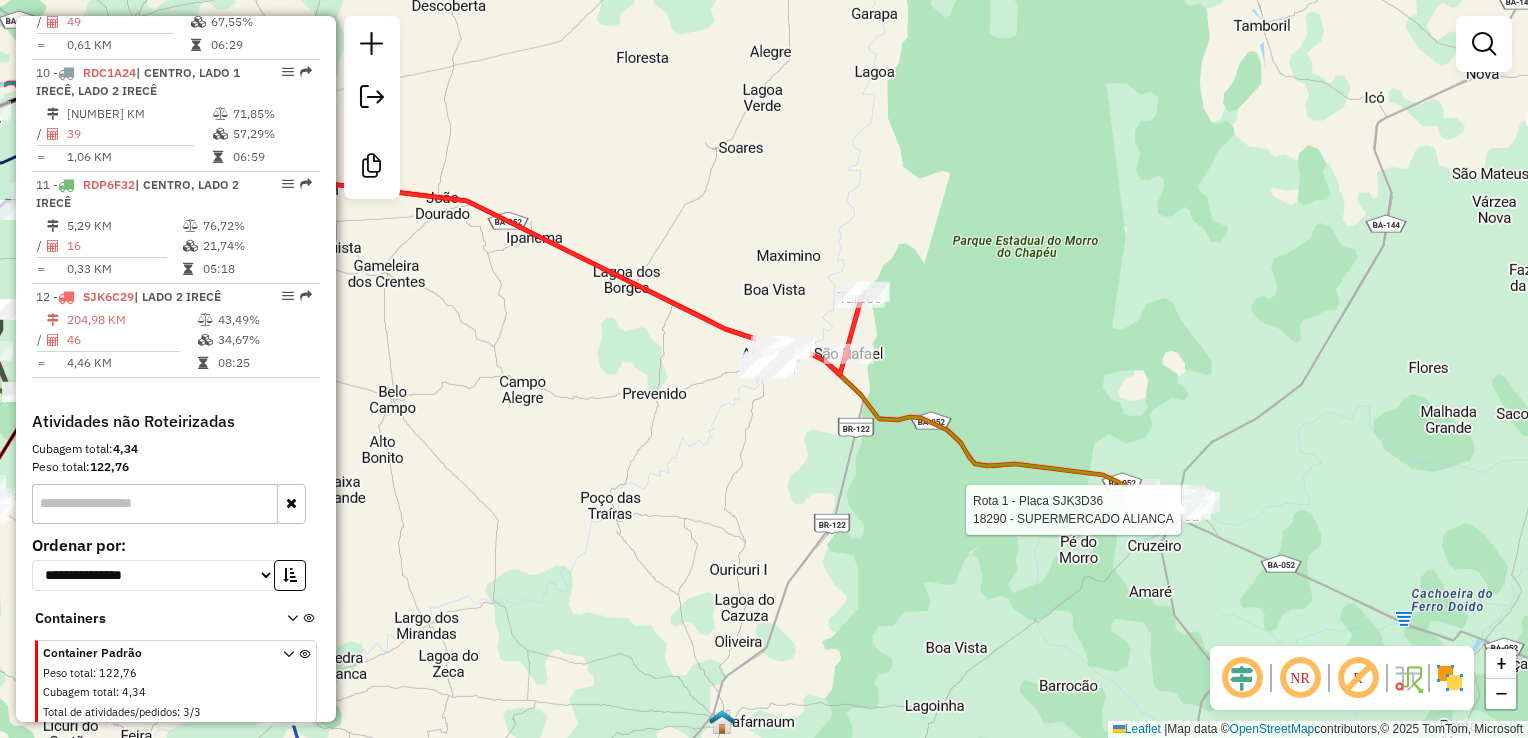 select on "**********" 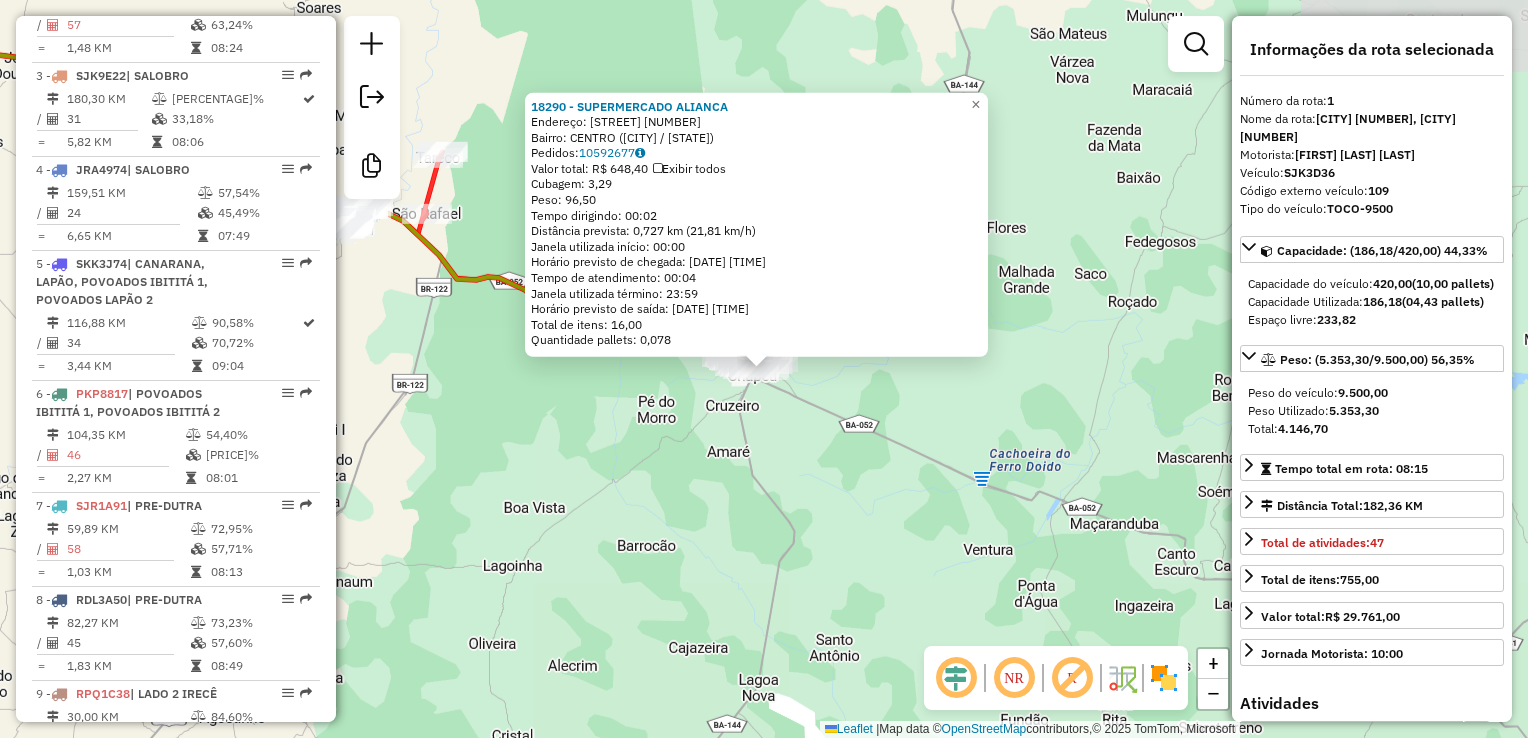 scroll, scrollTop: 788, scrollLeft: 0, axis: vertical 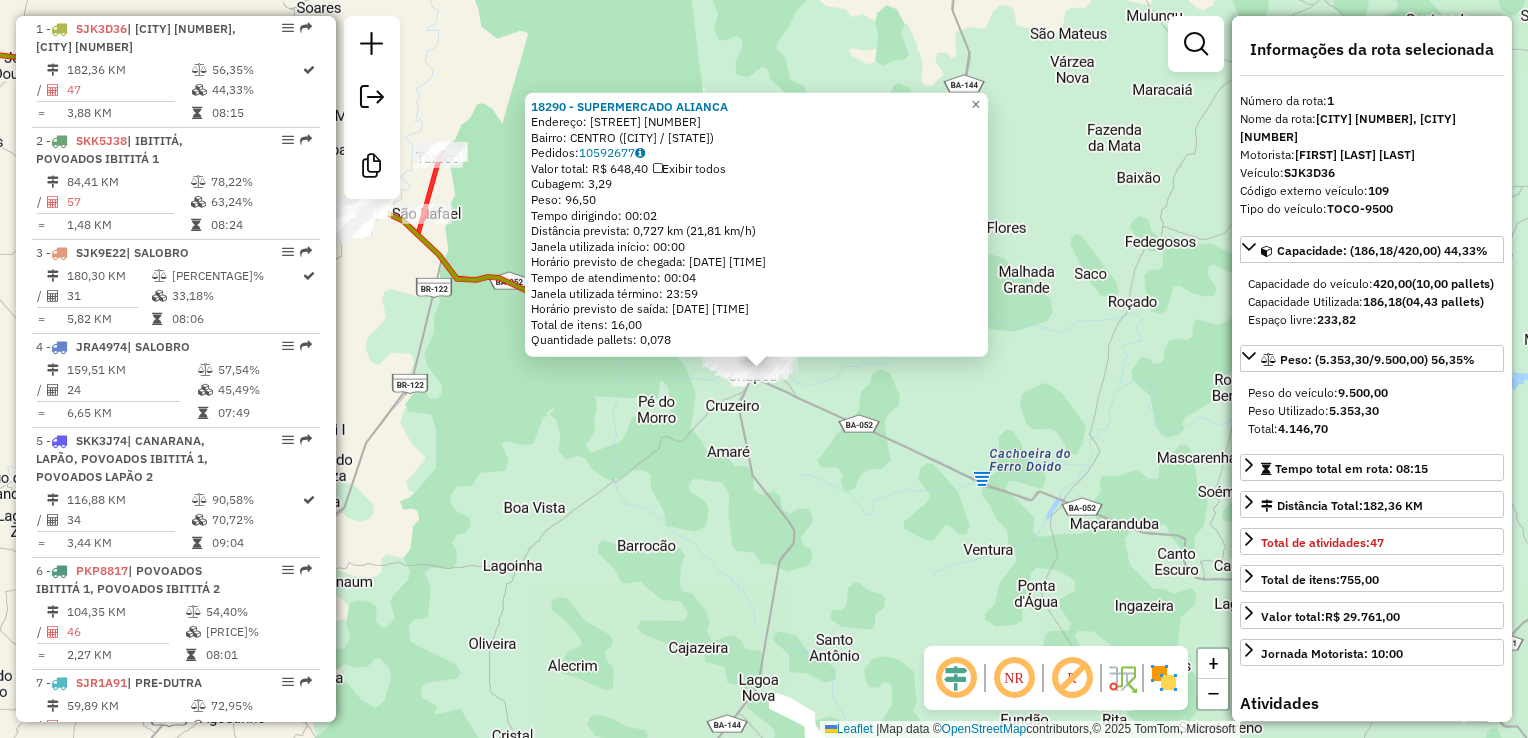 click on "[NUMBER] - SUPERMERCADO ALIANCA  Endereço:  AVENIDA ANTONIO BALBINO [NUMBER]   Bairro: CENTRO ([CITY] / [STATE])   Pedidos:  [NUMBER]   Valor total: R$ [PRICE]   Exibir todos   Cubagem: [NUMBER]  Peso: [NUMBER]  Tempo dirigindo: [TIME]   Distância prevista: [NUMBER] km ([NUMBER] km/h)   Janela utilizada início: [TIME]   Horário previsto de chegada: [DATE] [TIME]   Tempo de atendimento: [TIME]   Janela utilizada término: [TIME]   Horário previsto de saída: [DATE] [TIME]   Total de itens: [NUMBER]   Quantidade pallets: [NUMBER]  × Janela de atendimento Grade de atendimento Capacidade Transportadoras Veículos Cliente Pedidos  Rotas Selecione os dias de semana para filtrar as janelas de atendimento  Seg   Ter   Qua   Qui   Sex   Sáb   Dom  Informe o período da janela de atendimento: De: Até:  Filtrar exatamente a janela do cliente  Considerar janela de atendimento padrão  Selecione os dias de semana para filtrar as grades de atendimento  Seg   Ter   Qua   Qui   Sex   Sáb   Dom   Peso mínimo:   Peso máximo:   De:   De:" 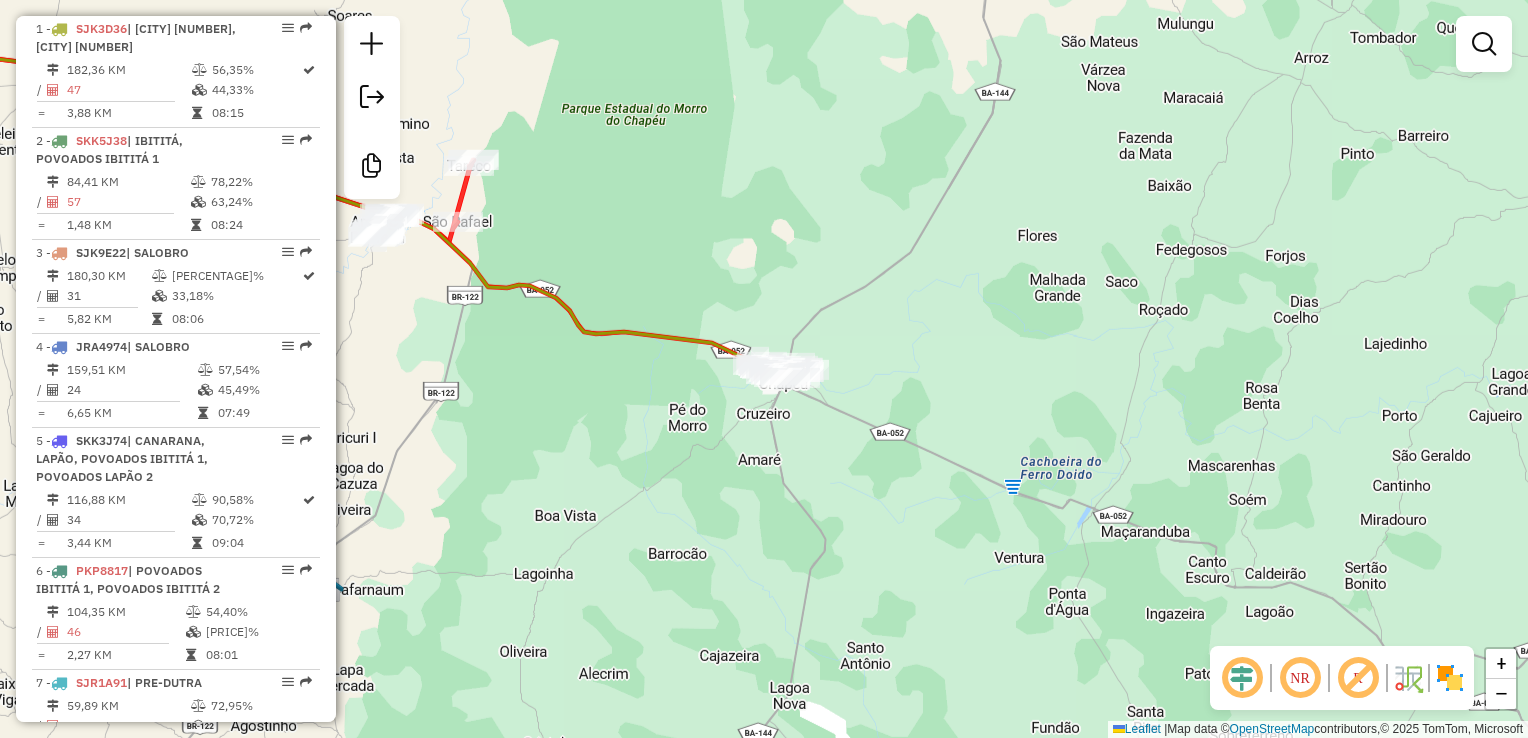 drag, startPoint x: 1012, startPoint y: 286, endPoint x: 1272, endPoint y: 369, distance: 272.92673 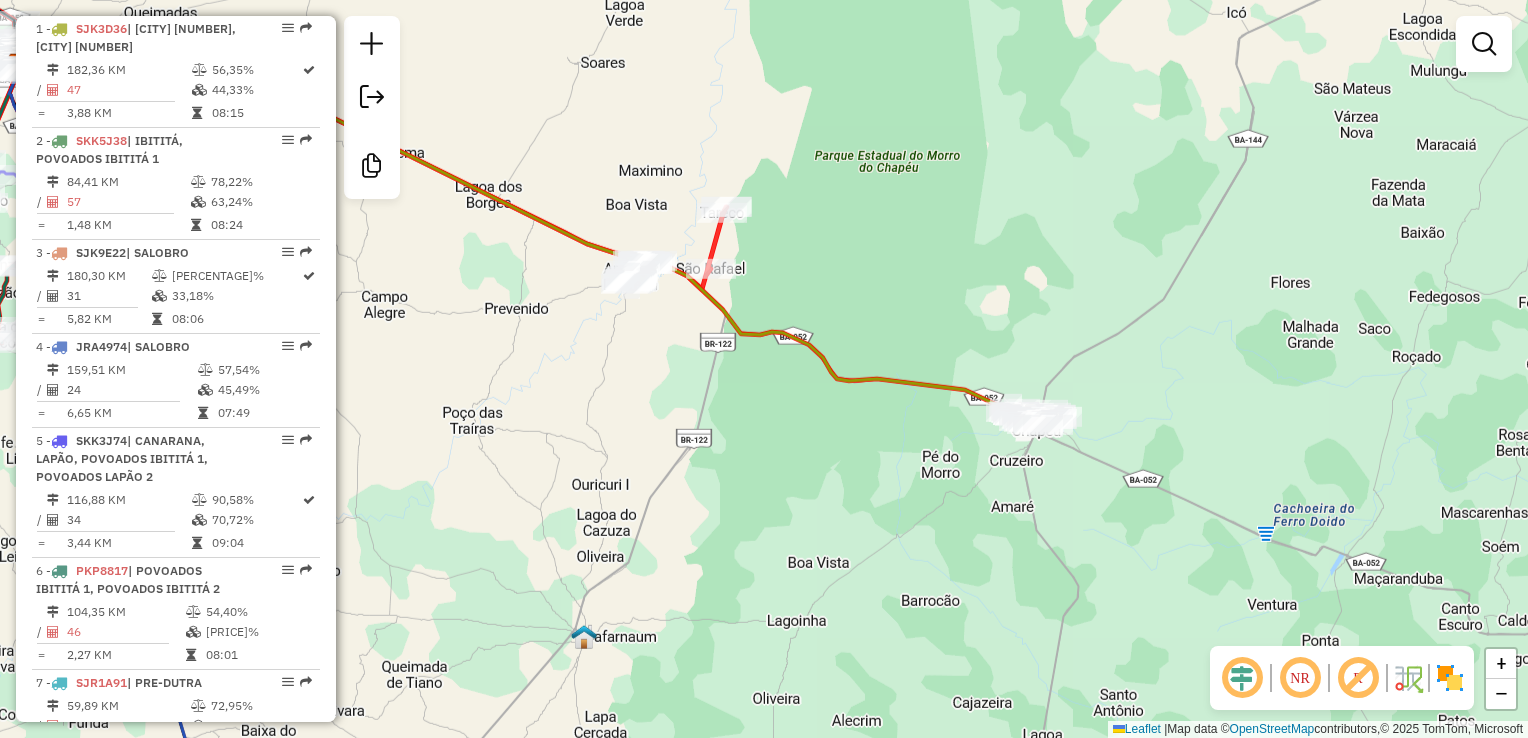 drag, startPoint x: 928, startPoint y: 434, endPoint x: 1194, endPoint y: 226, distance: 337.6685 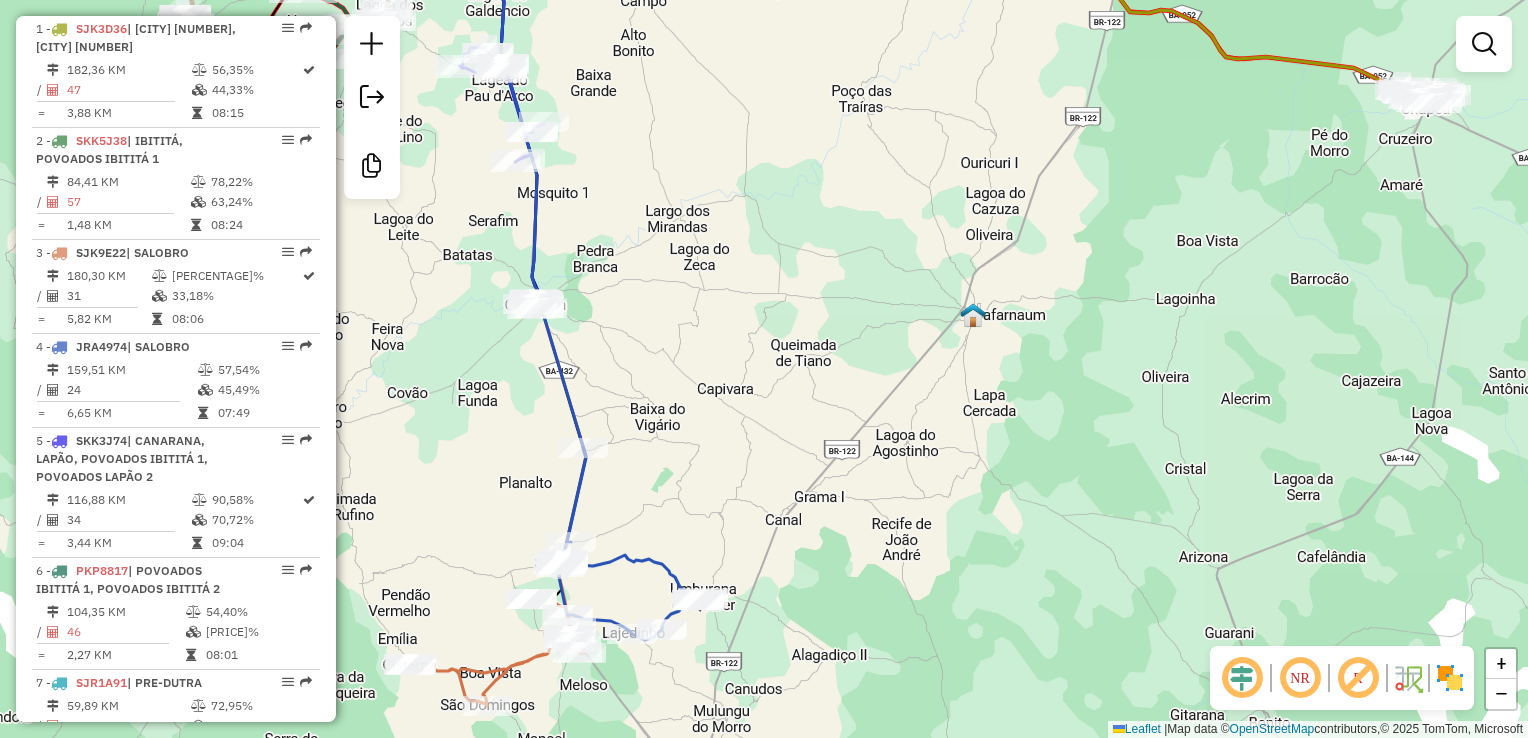 drag, startPoint x: 922, startPoint y: 469, endPoint x: 1098, endPoint y: 250, distance: 280.9573 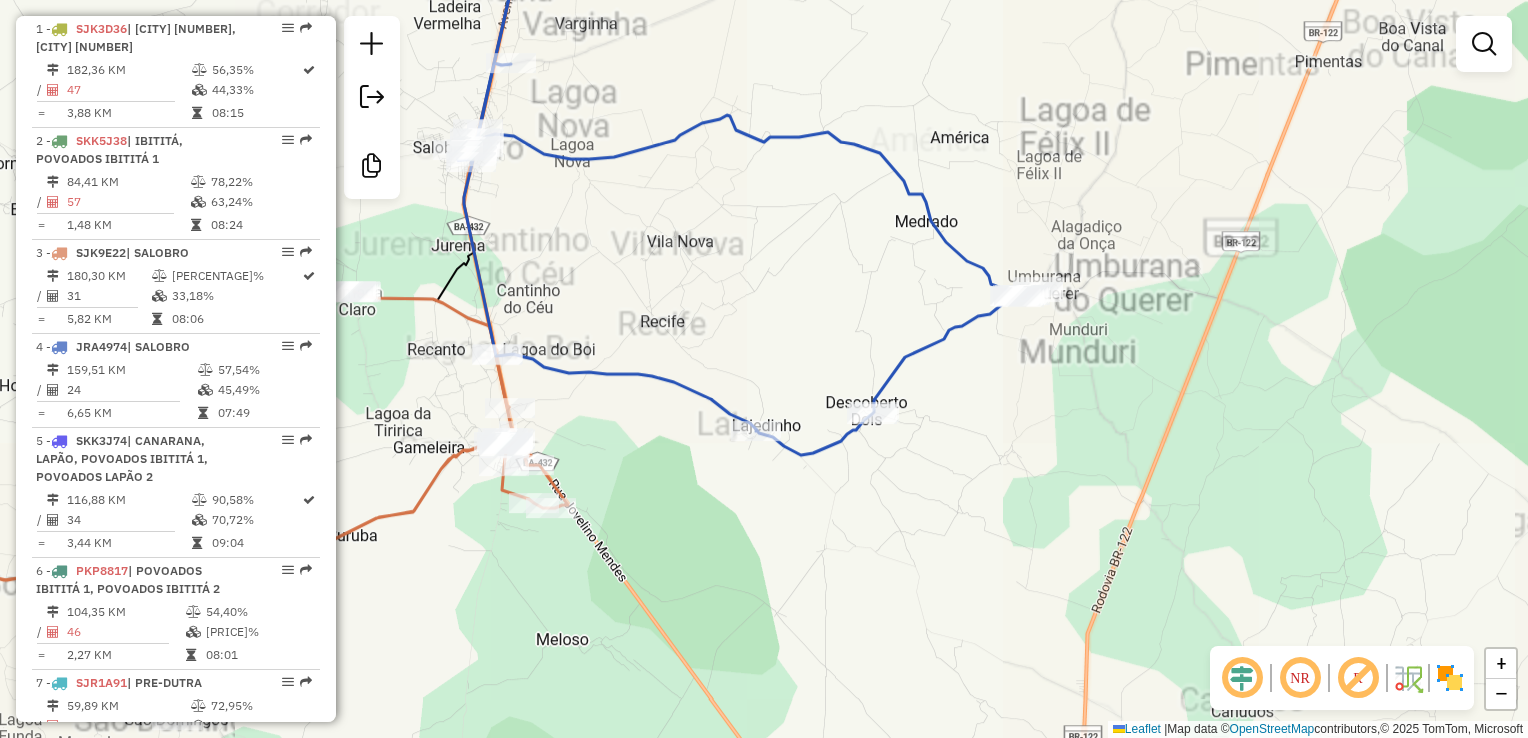 drag, startPoint x: 754, startPoint y: 383, endPoint x: 803, endPoint y: 346, distance: 61.400326 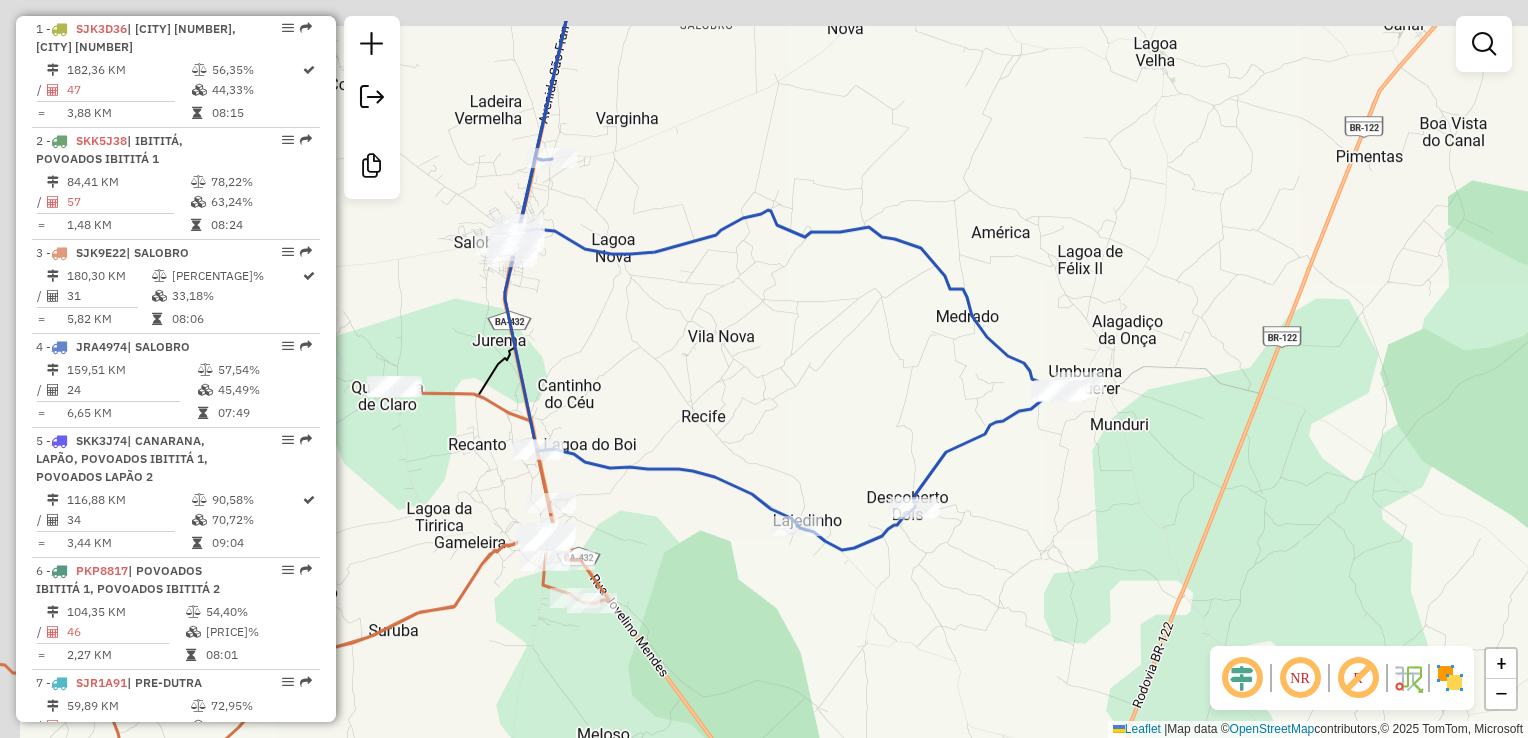 click on "Janela de atendimento Grade de atendimento Capacidade Transportadoras Veículos Cliente Pedidos  Rotas Selecione os dias de semana para filtrar as janelas de atendimento  Seg   Ter   Qua   Qui   Sex   Sáb   Dom  Informe o período da janela de atendimento: De: Até:  Filtrar exatamente a janela do cliente  Considerar janela de atendimento padrão  Selecione os dias de semana para filtrar as grades de atendimento  Seg   Ter   Qua   Qui   Sex   Sáb   Dom   Considerar clientes sem dia de atendimento cadastrado  Clientes fora do dia de atendimento selecionado Filtrar as atividades entre os valores definidos abaixo:  Peso mínimo:   Peso máximo:   Cubagem mínima:   Cubagem máxima:   De:   Até:  Filtrar as atividades entre o tempo de atendimento definido abaixo:  De:   Até:   Considerar capacidade total dos clientes não roteirizados Transportadora: Selecione um ou mais itens Tipo de veículo: Selecione um ou mais itens Veículo: Selecione um ou mais itens Motorista: Selecione um ou mais itens Nome: Rótulo:" 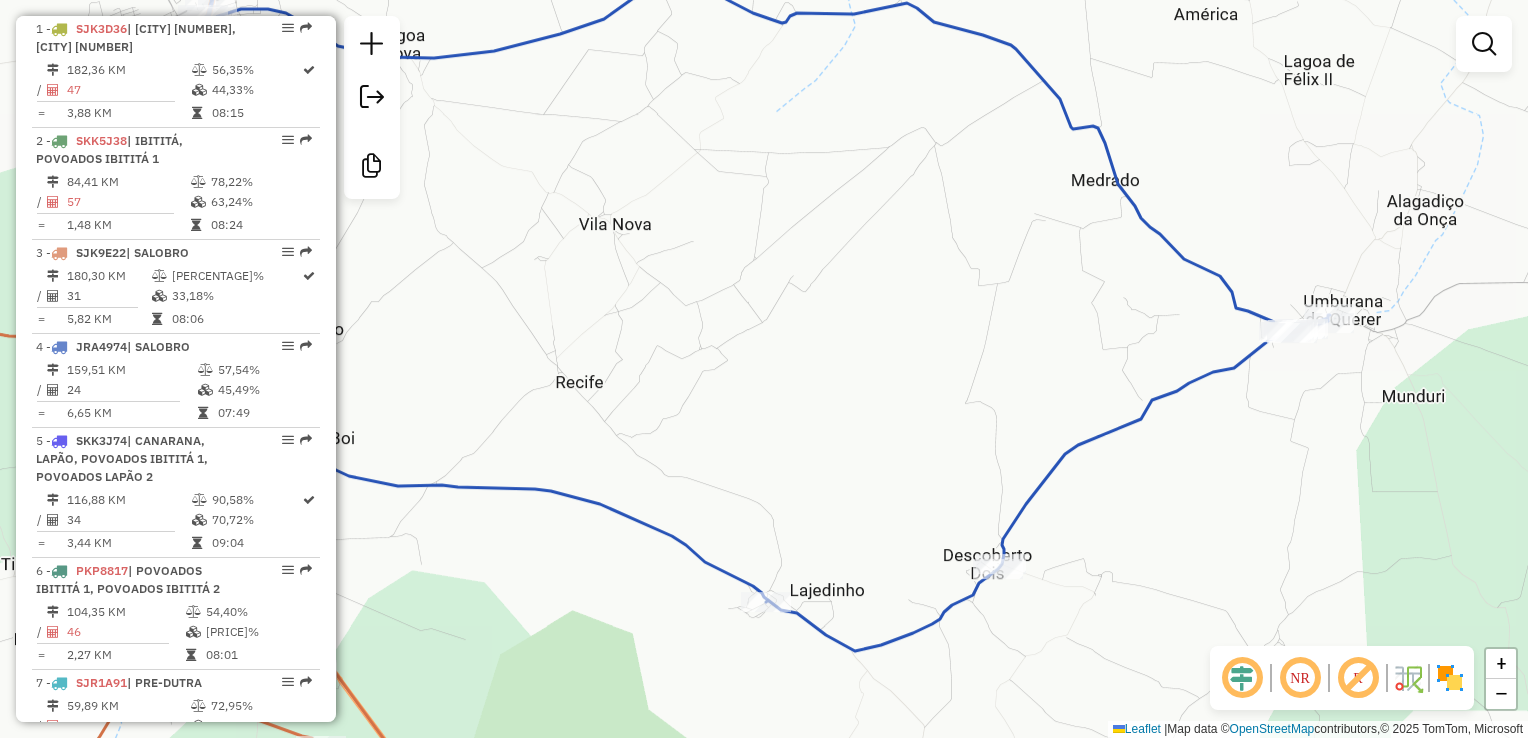drag, startPoint x: 831, startPoint y: 495, endPoint x: 811, endPoint y: 365, distance: 131.52946 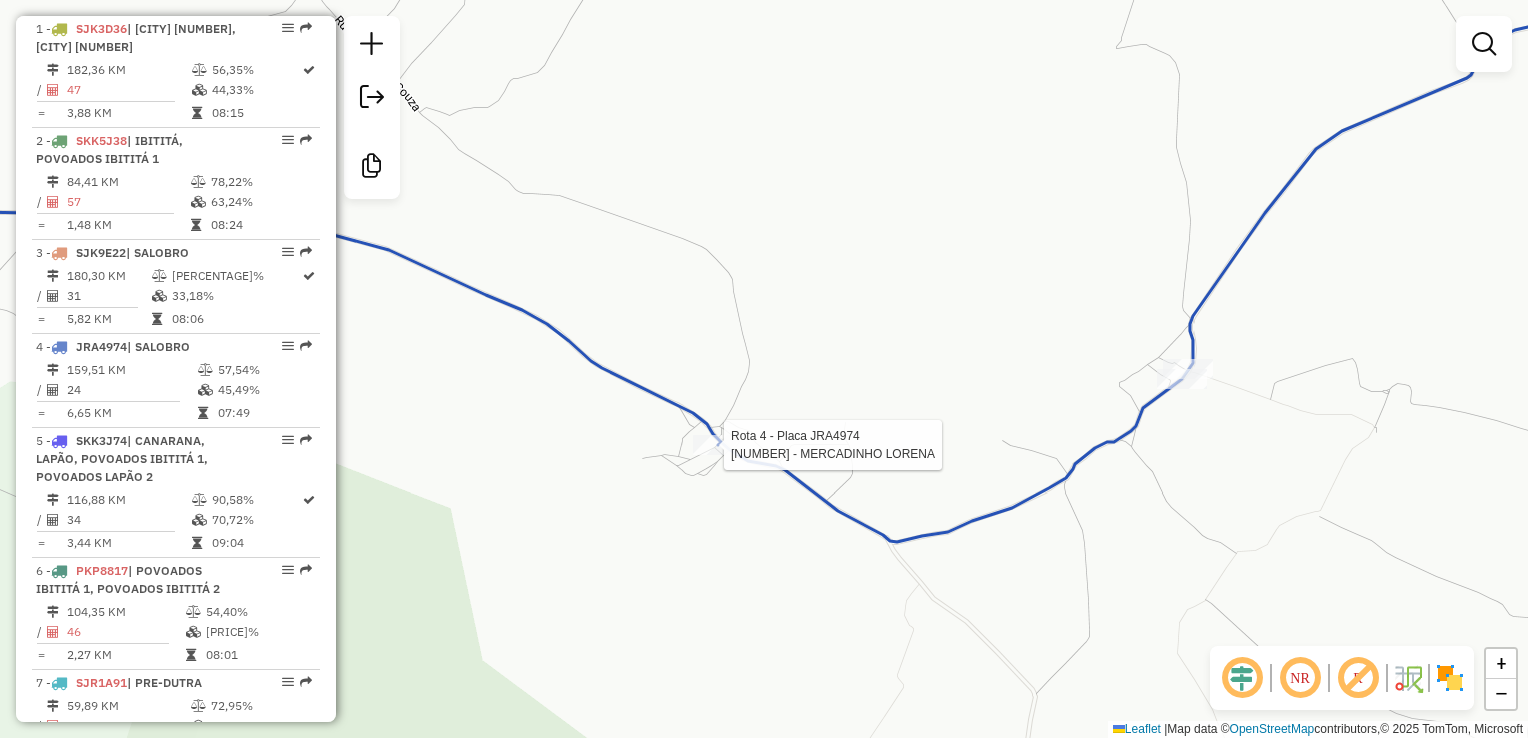 select on "**********" 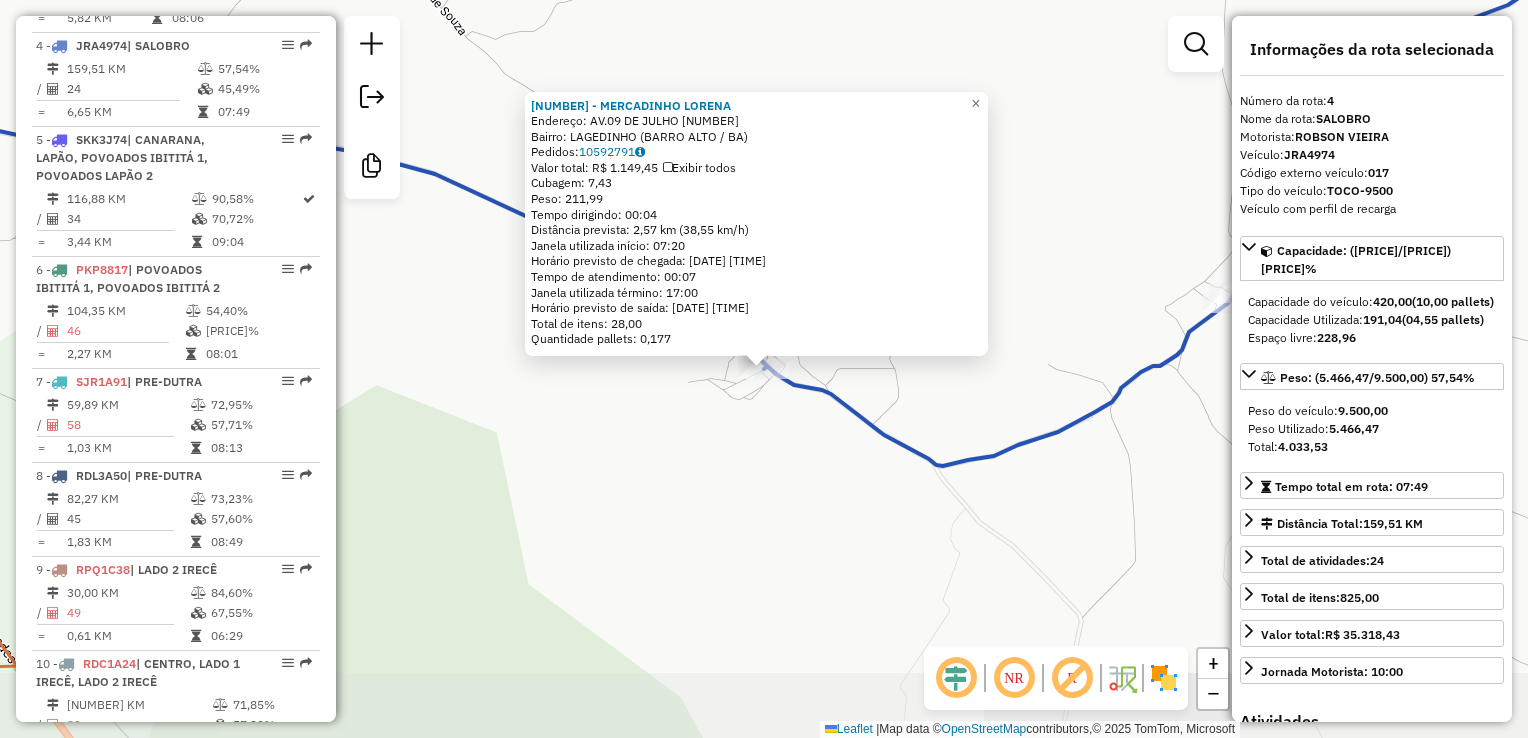 scroll, scrollTop: 1104, scrollLeft: 0, axis: vertical 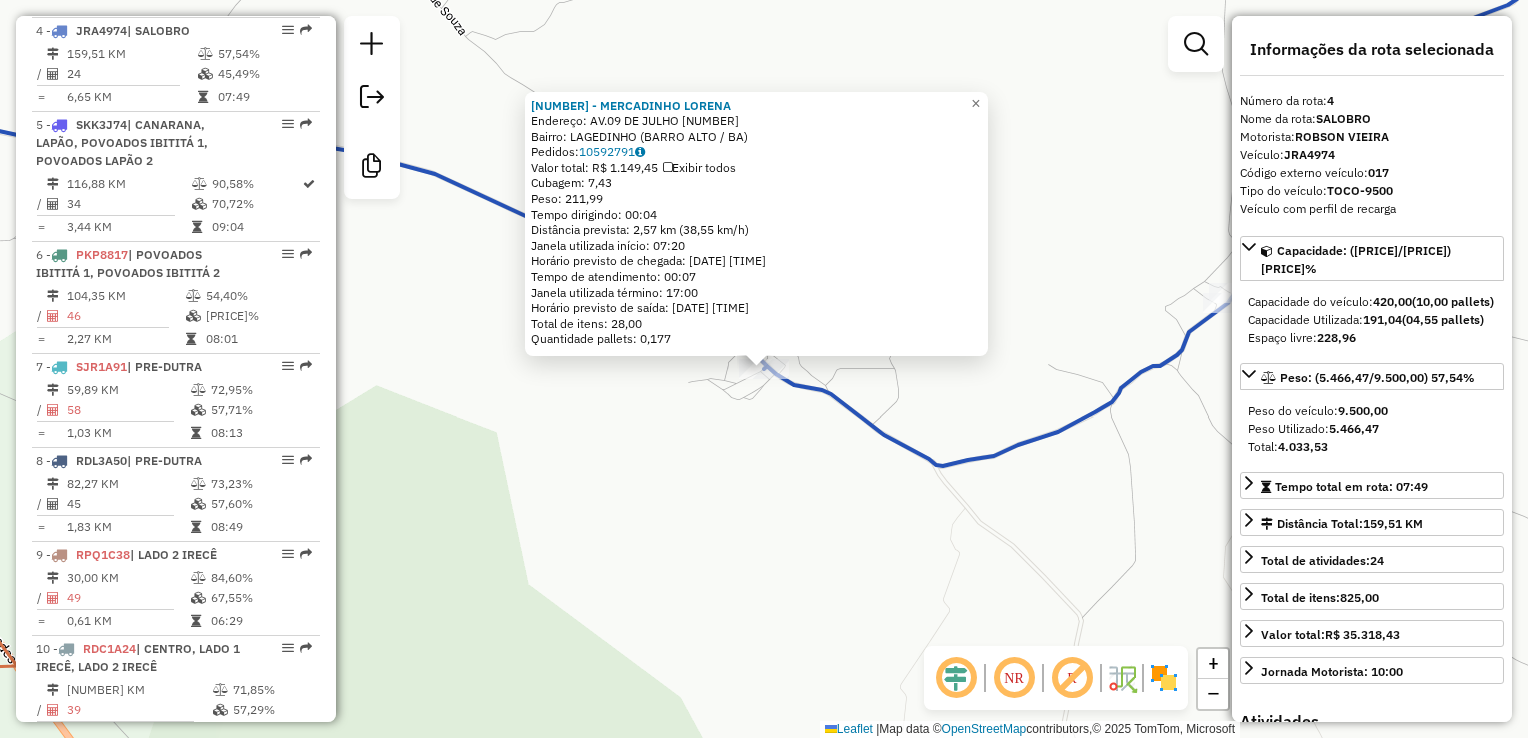 click on "[NUMBER] - [NAME] Endereço: AV.09 DE JULHO [NUMBER] Bairro: [NEIGHBORHOOD] ( [CITY] / [STATE] ) Pedidos: [NUMBER] Valor total: R$ [PRICE] Exibir todos Cubagem: [NUMBER] Peso: [NUMBER] Tempo dirigindo: [TIME] Distância prevista: [NUMBER] km ([NUMBER] km/h) Janela utilizada início: [TIME] Horário previsto de chegada: [DATE] [TIME] Tempo de atendimento: [TIME] Janela utilizada término: [TIME] Horário previsto de saída: [DATE] [TIME] Total de itens: [NUMBER] Quantidade pallets: [NUMBER] × Janela de atendimento Grade de atendimento Capacidade Transportadoras Veículos Cliente Pedidos Rotas Selecione os dias de semana para filtrar as janelas de atendimento Seg Ter Qua Qui Sex Sáb Dom Informe o período da janela de atendimento: De: Até: Filtrar exatamente a janela do cliente Considerar janela de atendimento padrão Selecione os dias de semana para filtrar as grades de atendimento Seg Ter Qua Qui Sex Sáb Dom Considerar clientes sem dia de atendimento cadastrado" 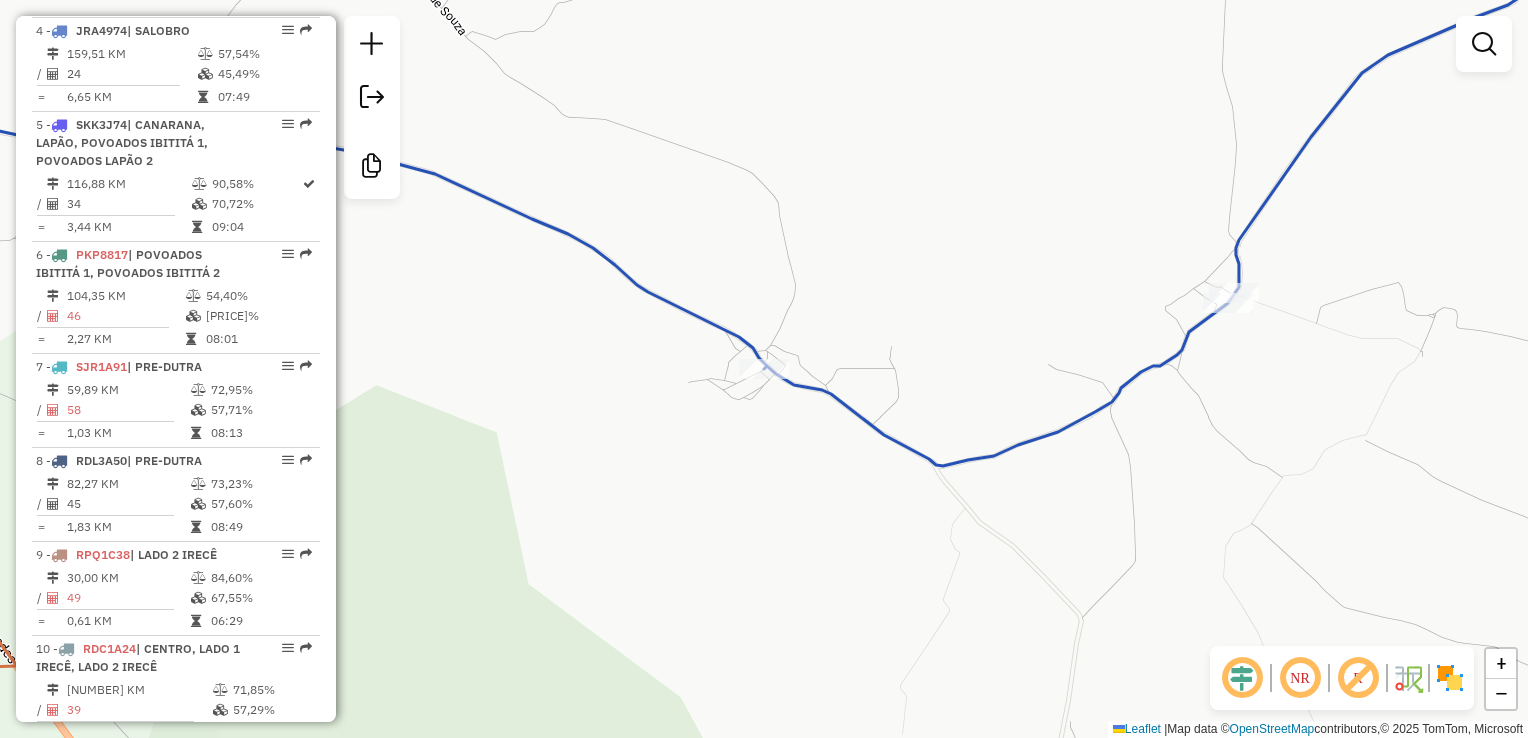drag, startPoint x: 776, startPoint y: 479, endPoint x: 693, endPoint y: 453, distance: 86.977005 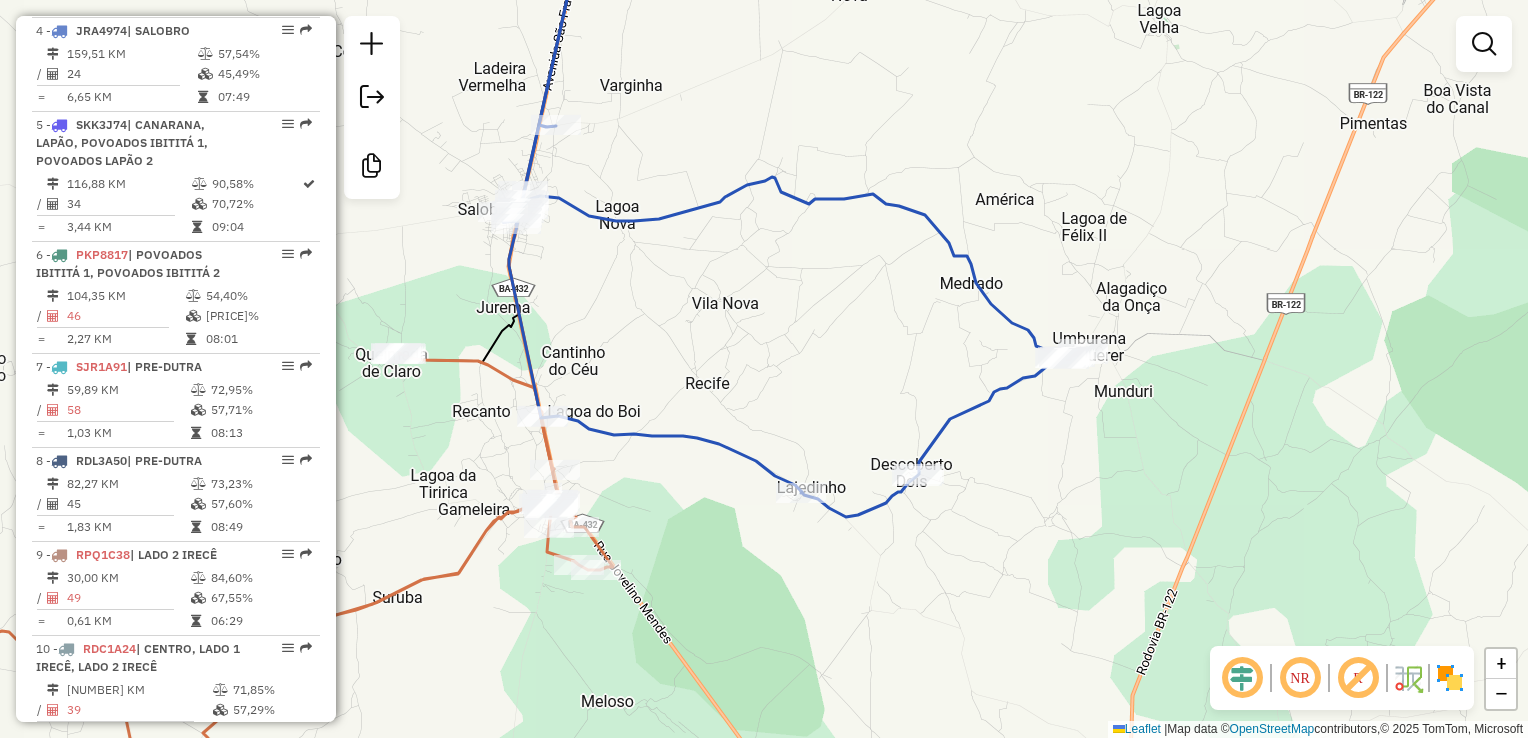 drag, startPoint x: 717, startPoint y: 357, endPoint x: 812, endPoint y: 427, distance: 118.004234 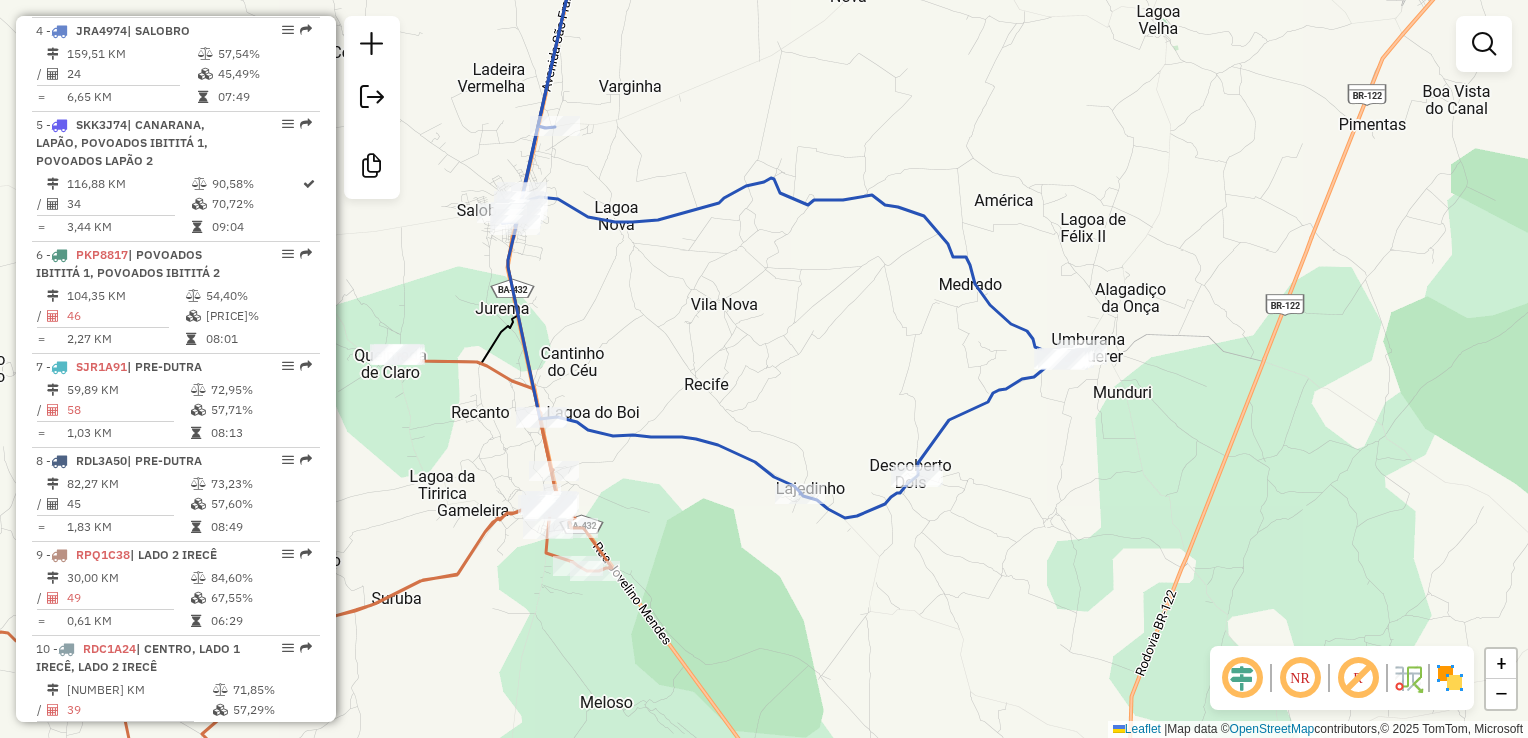drag, startPoint x: 788, startPoint y: 425, endPoint x: 884, endPoint y: 430, distance: 96.13012 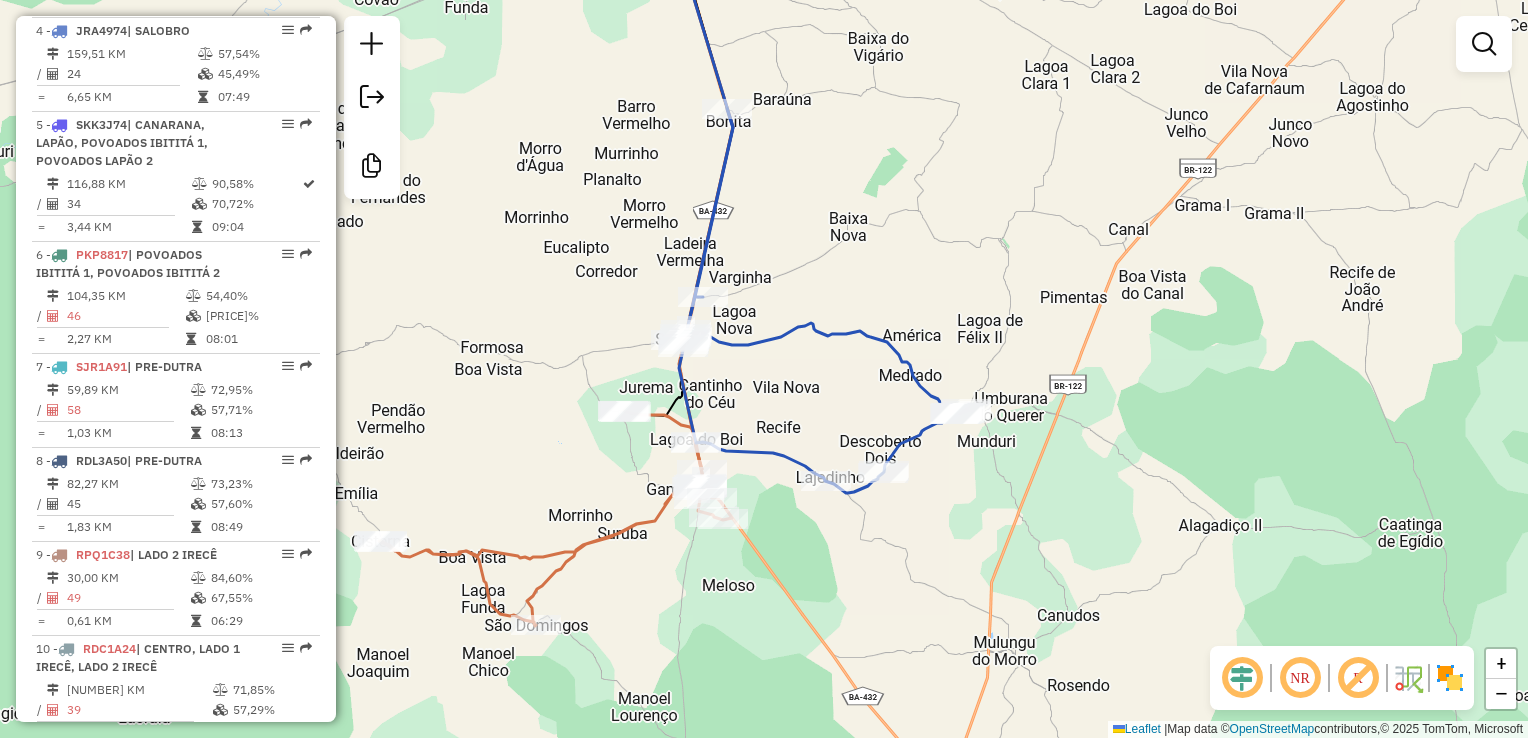 drag, startPoint x: 760, startPoint y: 425, endPoint x: 765, endPoint y: 490, distance: 65.192024 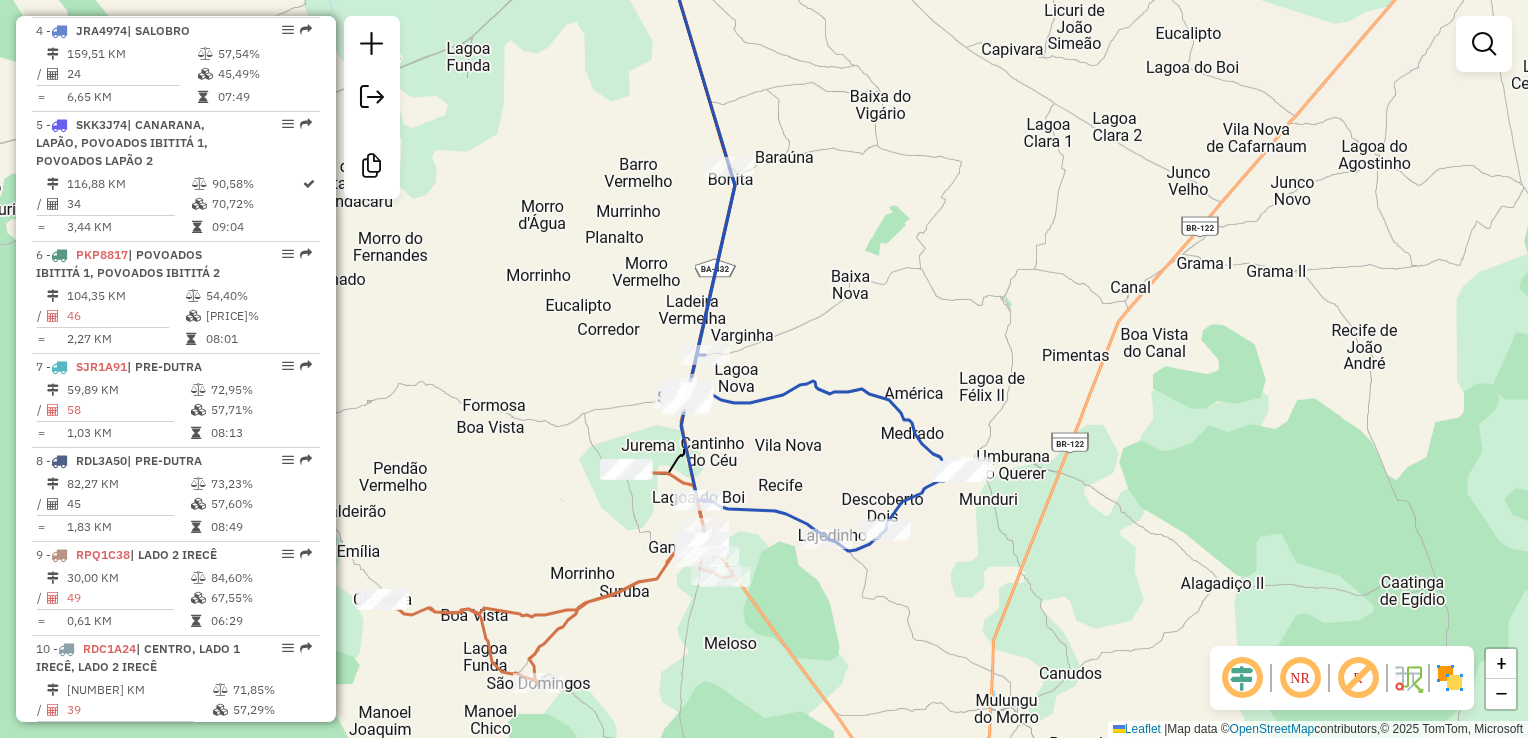 drag, startPoint x: 777, startPoint y: 305, endPoint x: 776, endPoint y: 341, distance: 36.013885 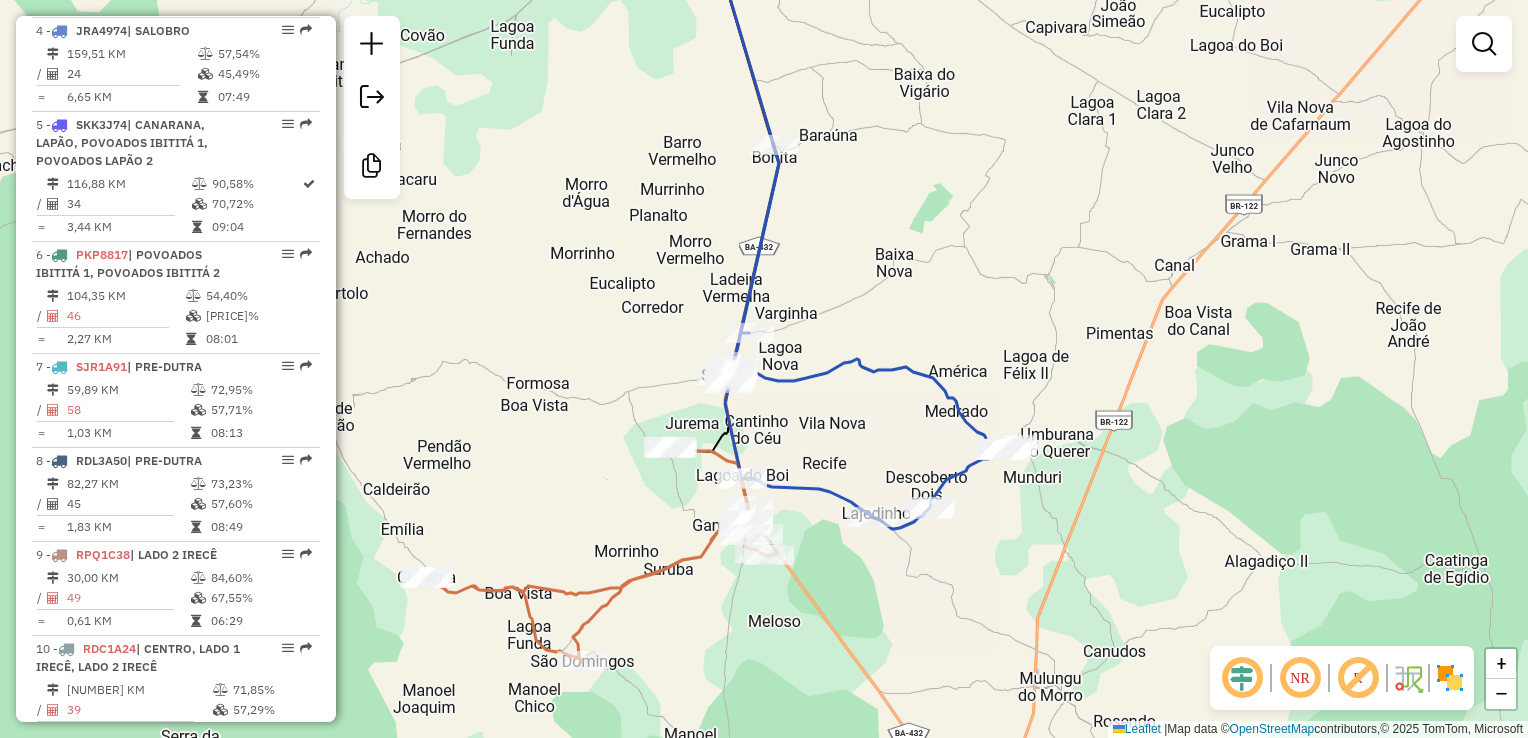 drag, startPoint x: 1149, startPoint y: 338, endPoint x: 1160, endPoint y: 318, distance: 22.825424 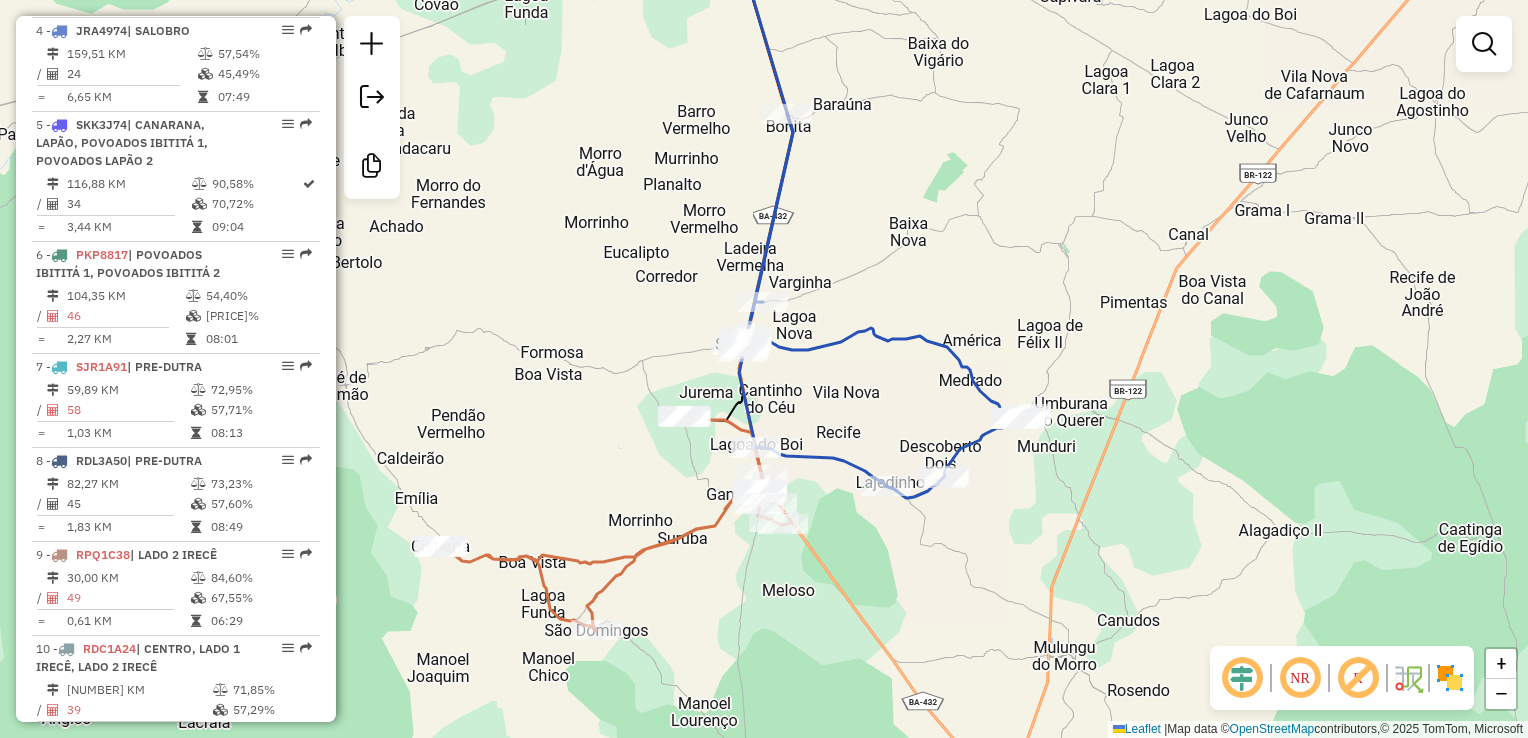 drag, startPoint x: 1098, startPoint y: 392, endPoint x: 1099, endPoint y: 332, distance: 60.00833 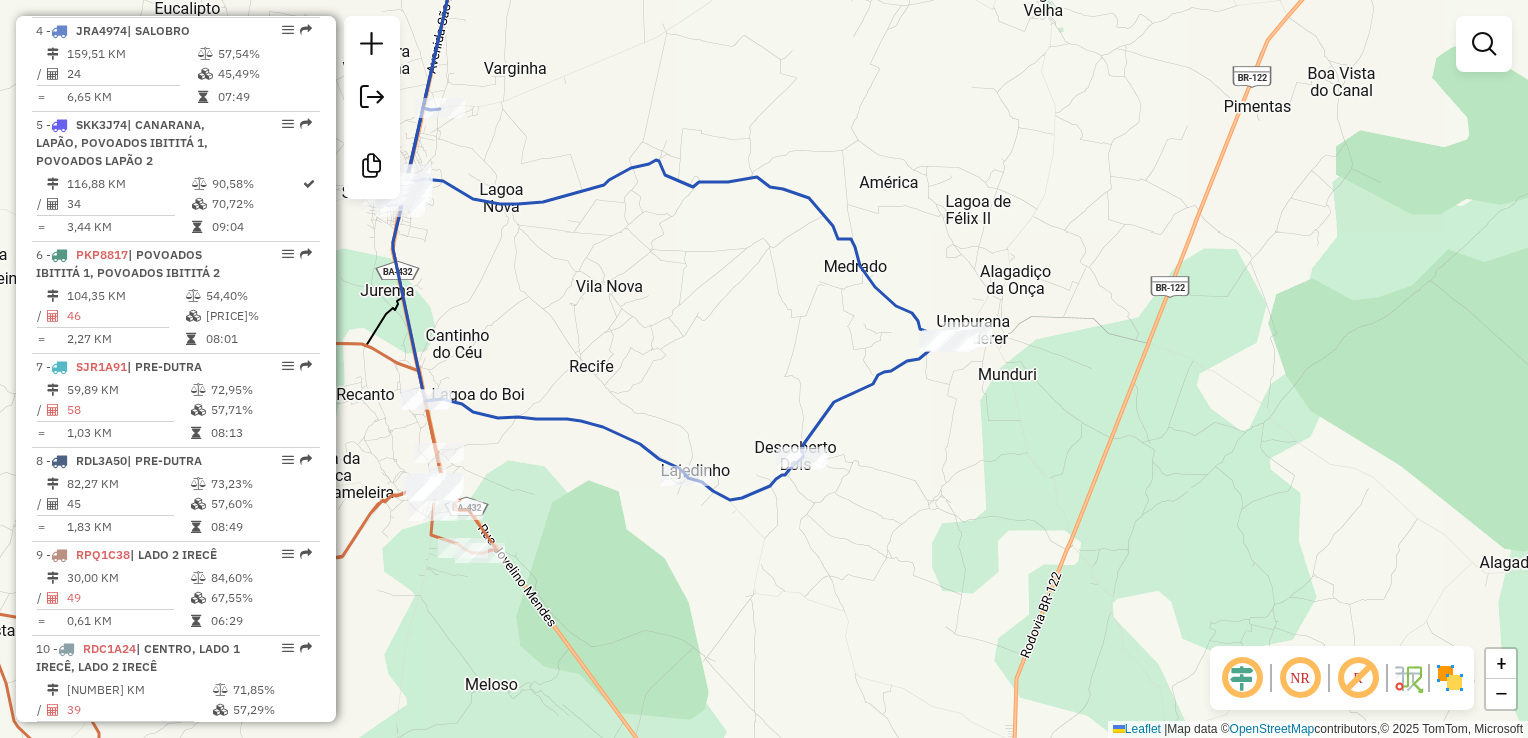 drag, startPoint x: 1099, startPoint y: 337, endPoint x: 1080, endPoint y: 399, distance: 64.84597 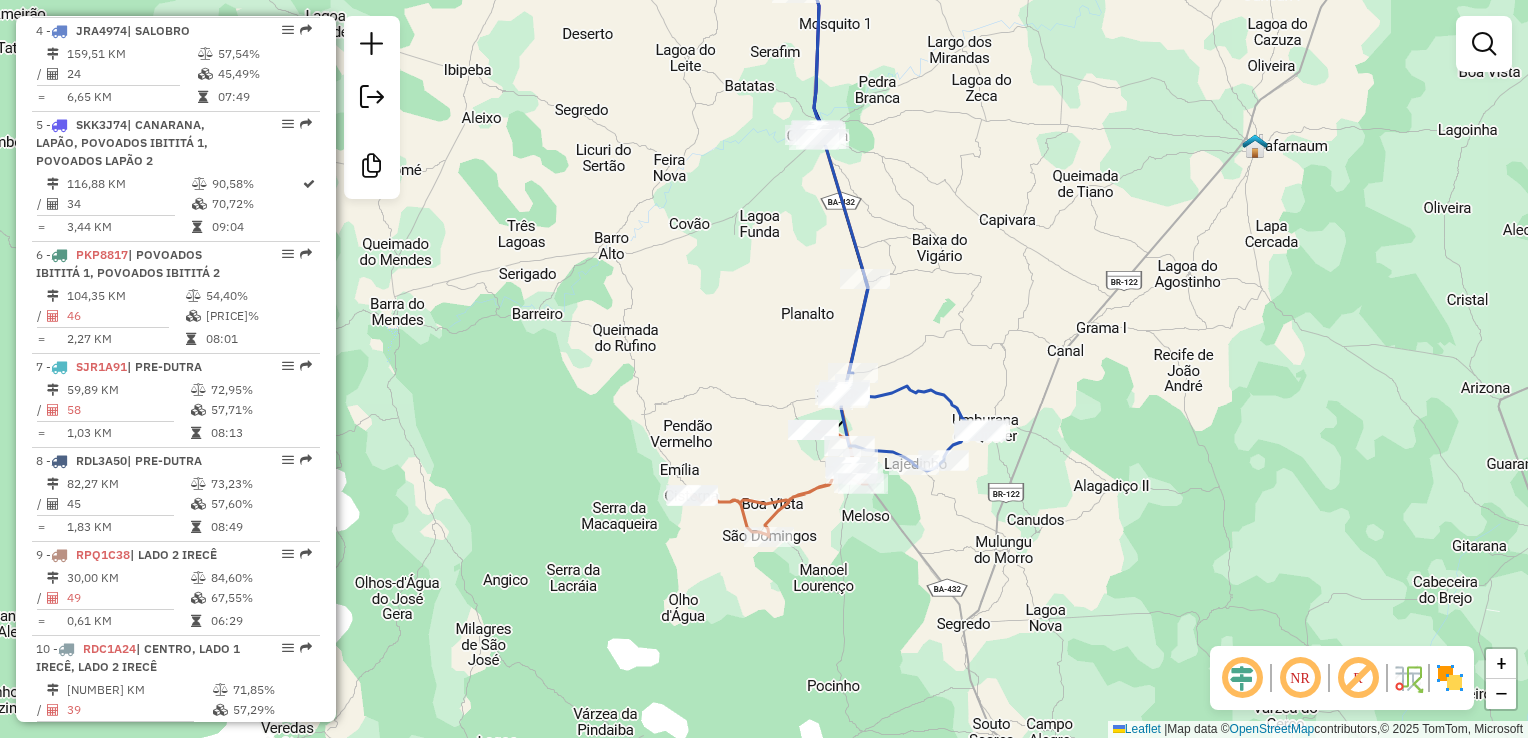 drag, startPoint x: 718, startPoint y: 478, endPoint x: 715, endPoint y: 498, distance: 20.22375 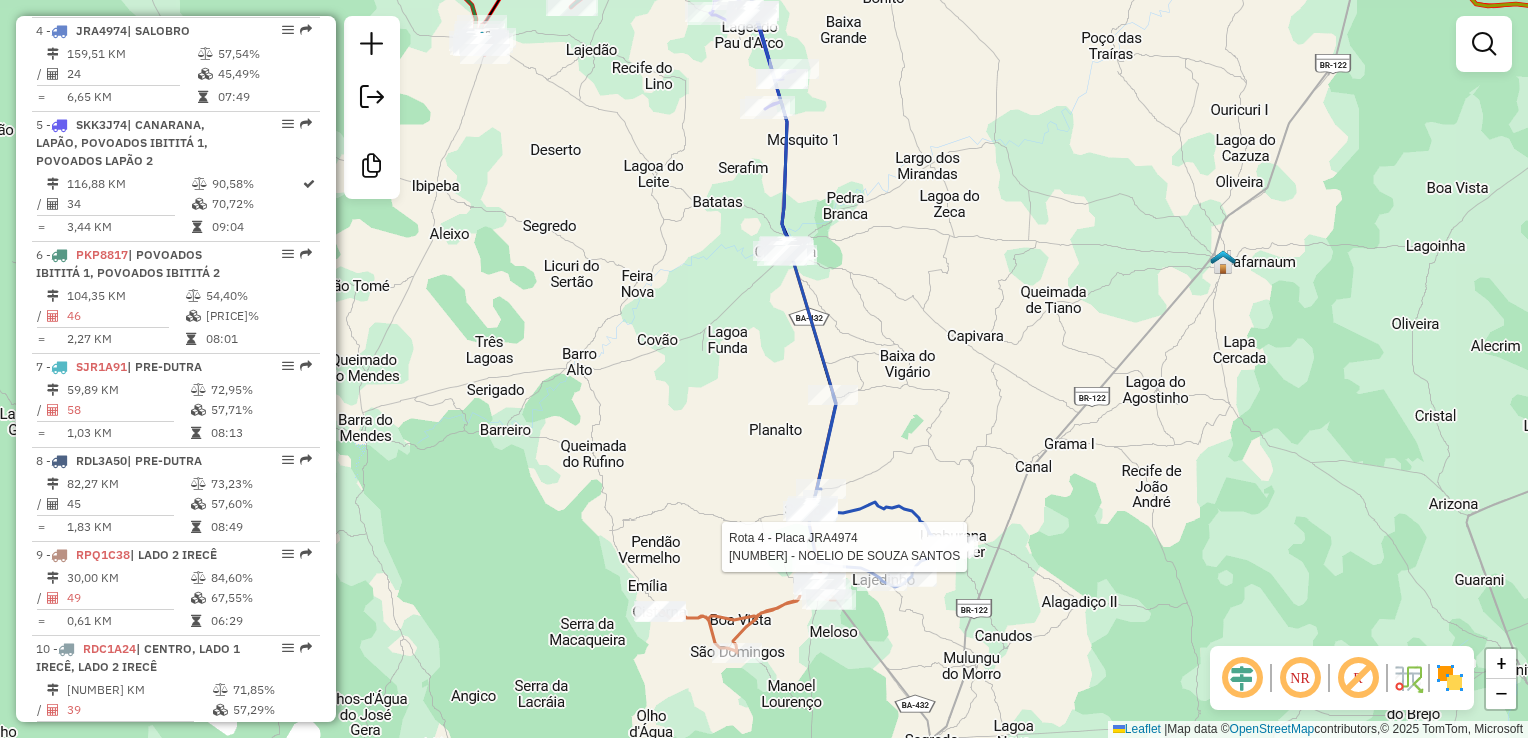 click 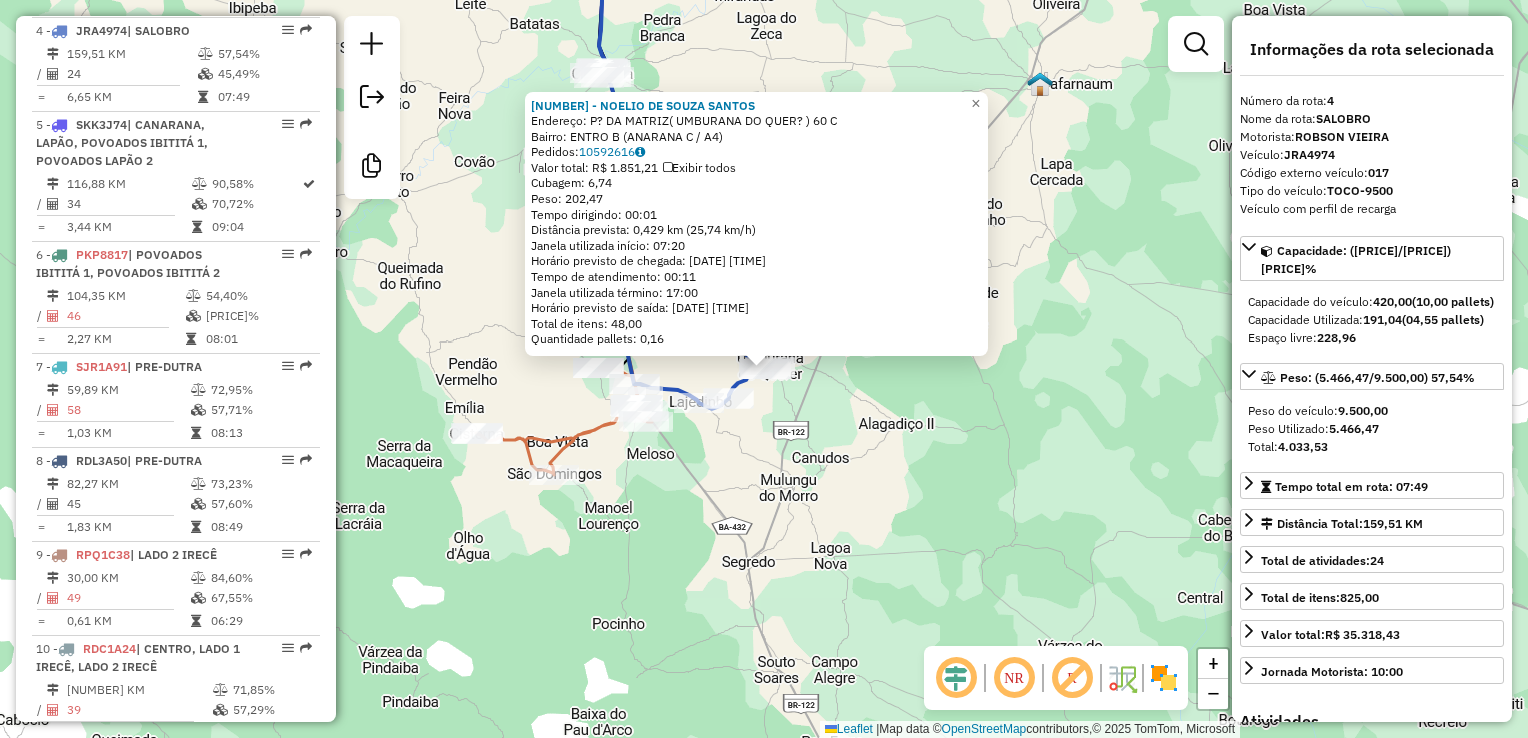 click on "[NUMBER] - [NAME] Endereço: P? DA MATRIZ( [CITY] ) [NUMBER] C Bairro: [NEIGHBORHOOD] C / A4) Pedidos: [NUMBER] Valor total: R$ [PRICE] Exibir todos Cubagem: [NUMBER] Peso: [NUMBER] Tempo dirigindo: [TIME] Distância prevista: [NUMBER] km ([NUMBER] km/h) Janela utilizada início: [TIME] Horário previsto de chegada: [DATE] [TIME] Tempo de atendimento: [TIME] Janela utilizada término: [TIME] Horário previsto de saída: [DATE] [TIME] Total de itens: [NUMBER] Quantidade pallets: [NUMBER] × Janela de atendimento Grade de atendimento Capacidade Transportadoras Veículos Cliente Pedidos Rotas Selecione os dias de semana para filtrar as janelas de atendimento Seg Ter Qua Qui Sex Sáb Dom Informe o período da janela de atendimento: De: Até: Filtrar exatamente a janela do cliente Considerar janela de atendimento padrão Selecione os dias de semana para filtrar as grades de atendimento Seg Ter Qua" 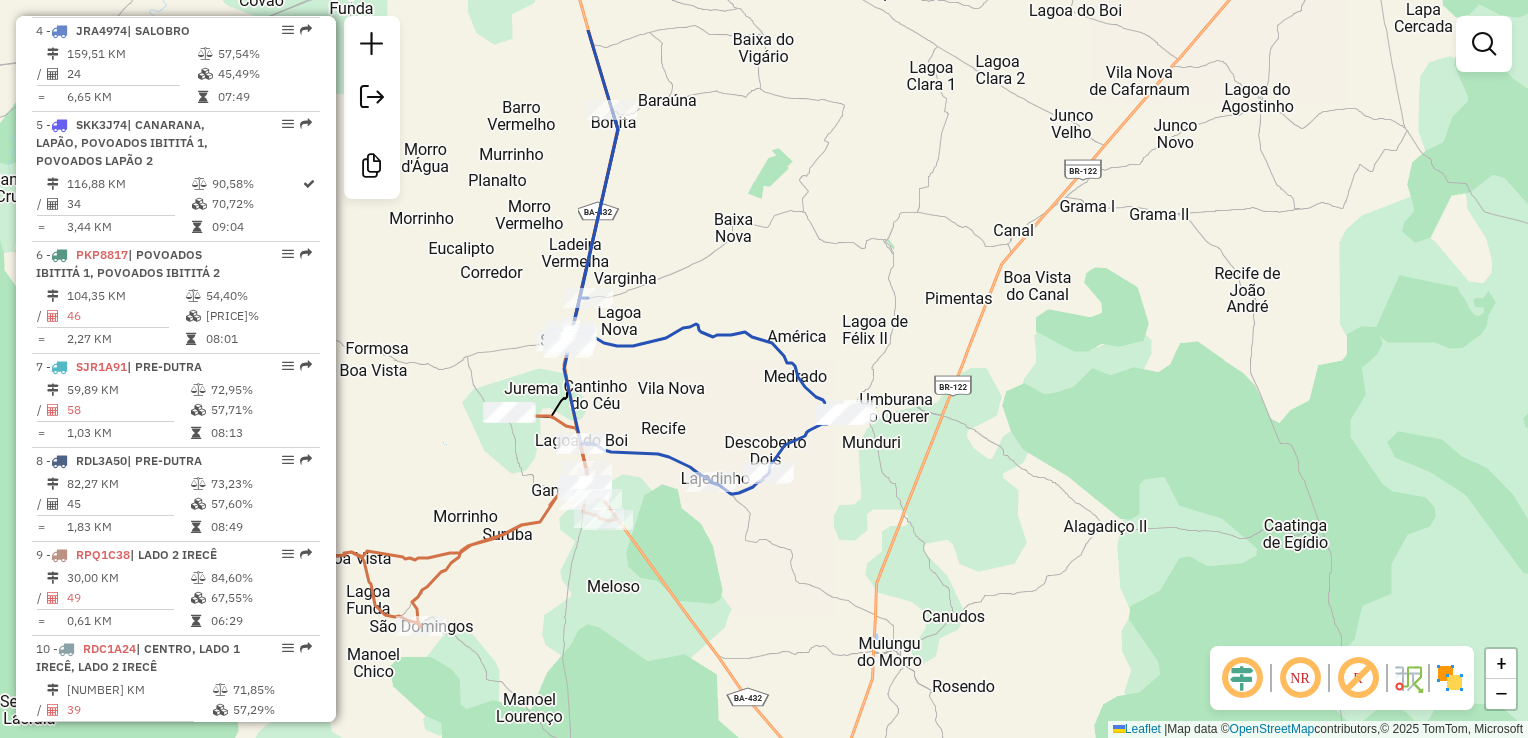 drag, startPoint x: 659, startPoint y: 433, endPoint x: 626, endPoint y: 410, distance: 40.22437 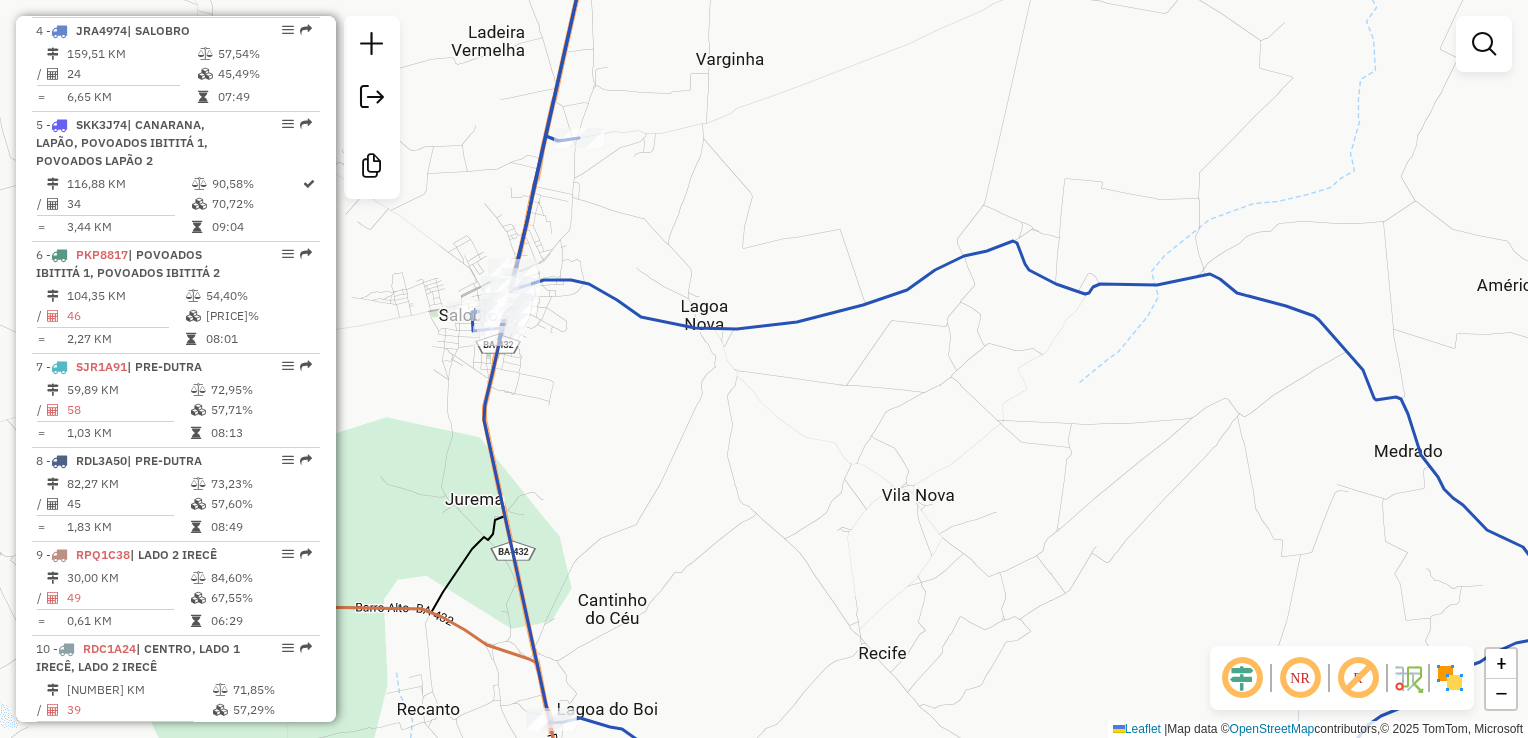 click on "Janela de atendimento Grade de atendimento Capacidade Transportadoras Veículos Cliente Pedidos  Rotas Selecione os dias de semana para filtrar as janelas de atendimento  Seg   Ter   Qua   Qui   Sex   Sáb   Dom  Informe o período da janela de atendimento: De: Até:  Filtrar exatamente a janela do cliente  Considerar janela de atendimento padrão  Selecione os dias de semana para filtrar as grades de atendimento  Seg   Ter   Qua   Qui   Sex   Sáb   Dom   Considerar clientes sem dia de atendimento cadastrado  Clientes fora do dia de atendimento selecionado Filtrar as atividades entre os valores definidos abaixo:  Peso mínimo:   Peso máximo:   Cubagem mínima:   Cubagem máxima:   De:   Até:  Filtrar as atividades entre o tempo de atendimento definido abaixo:  De:   Até:   Considerar capacidade total dos clientes não roteirizados Transportadora: Selecione um ou mais itens Tipo de veículo: Selecione um ou mais itens Veículo: Selecione um ou mais itens Motorista: Selecione um ou mais itens Nome: Rótulo:" 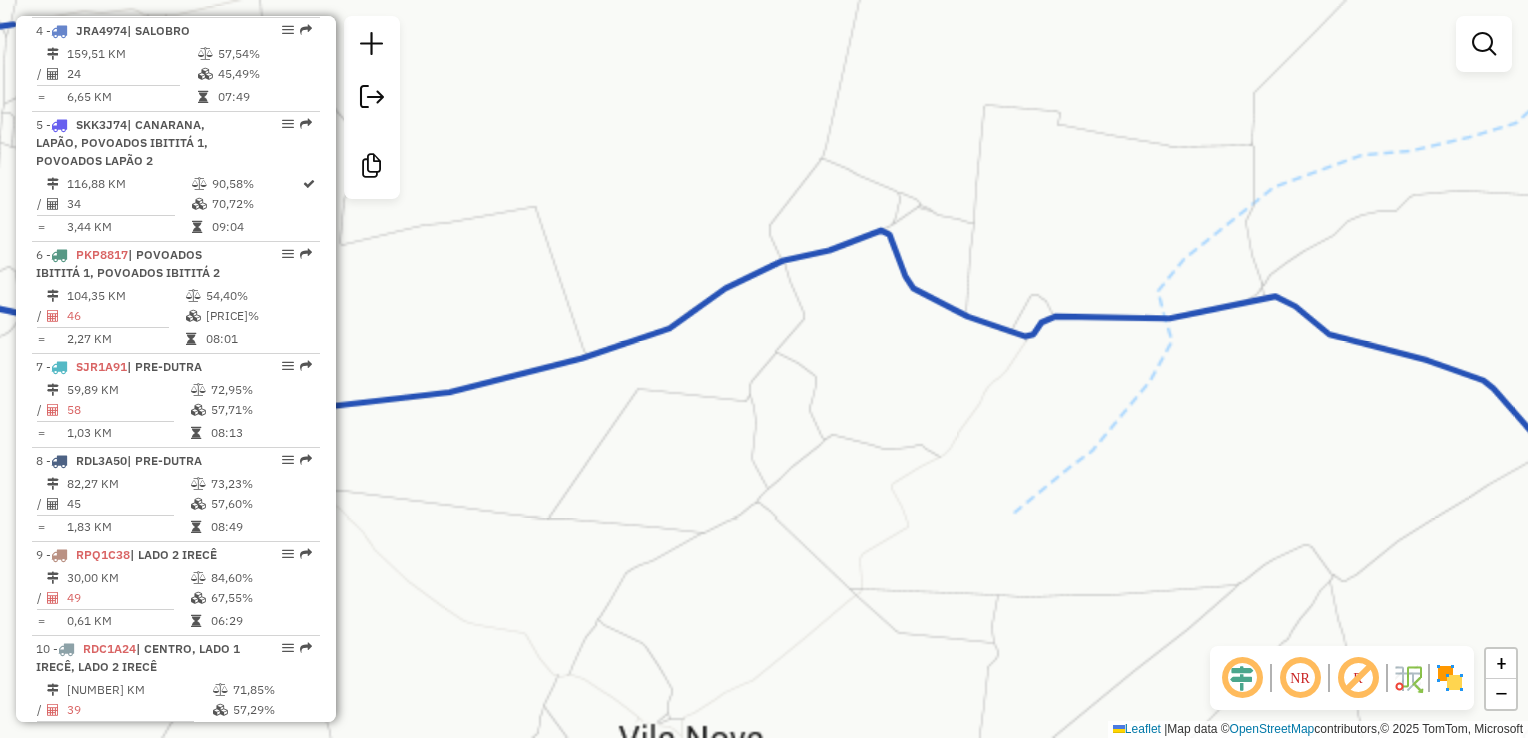 drag, startPoint x: 1124, startPoint y: 197, endPoint x: 1124, endPoint y: 348, distance: 151 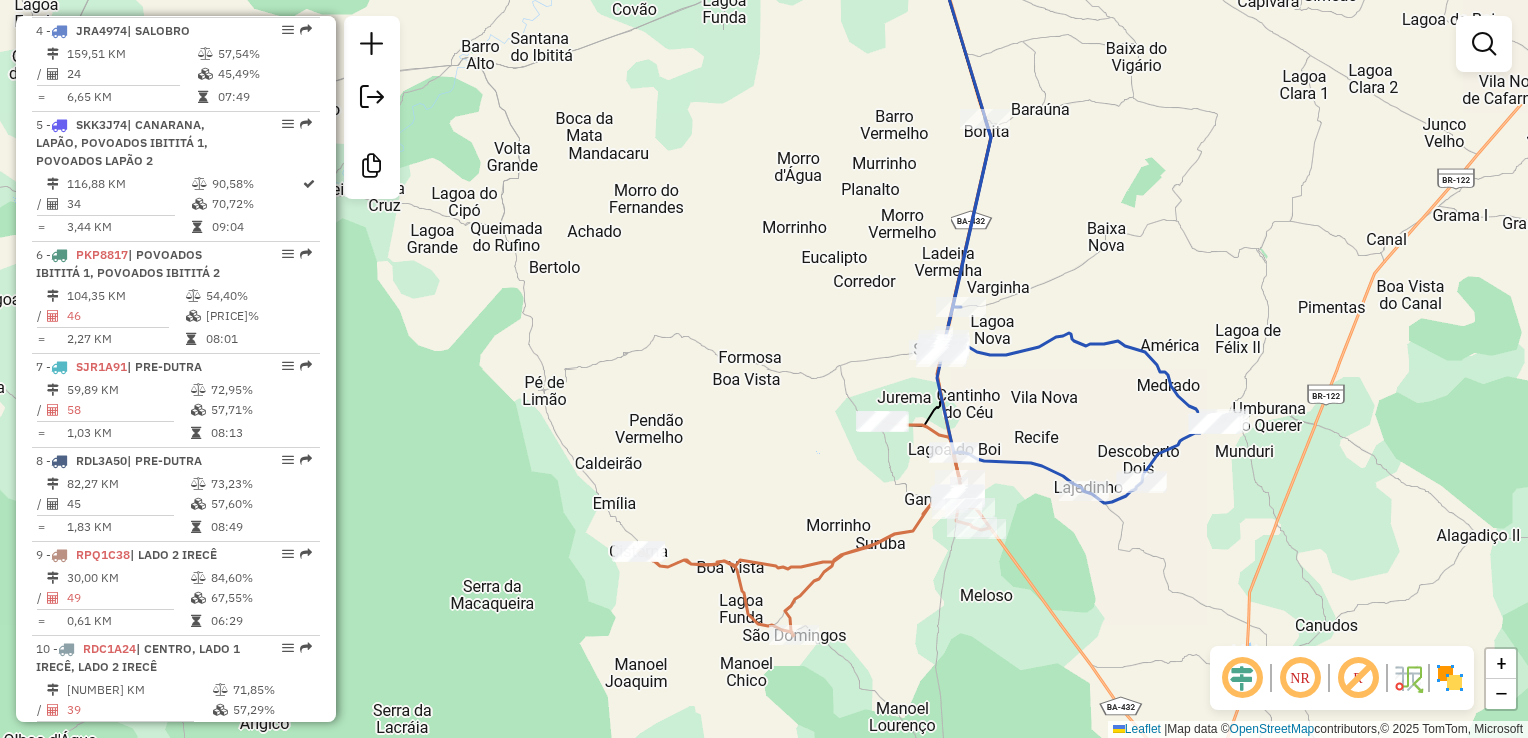 drag, startPoint x: 1109, startPoint y: 242, endPoint x: 1050, endPoint y: 339, distance: 113.534134 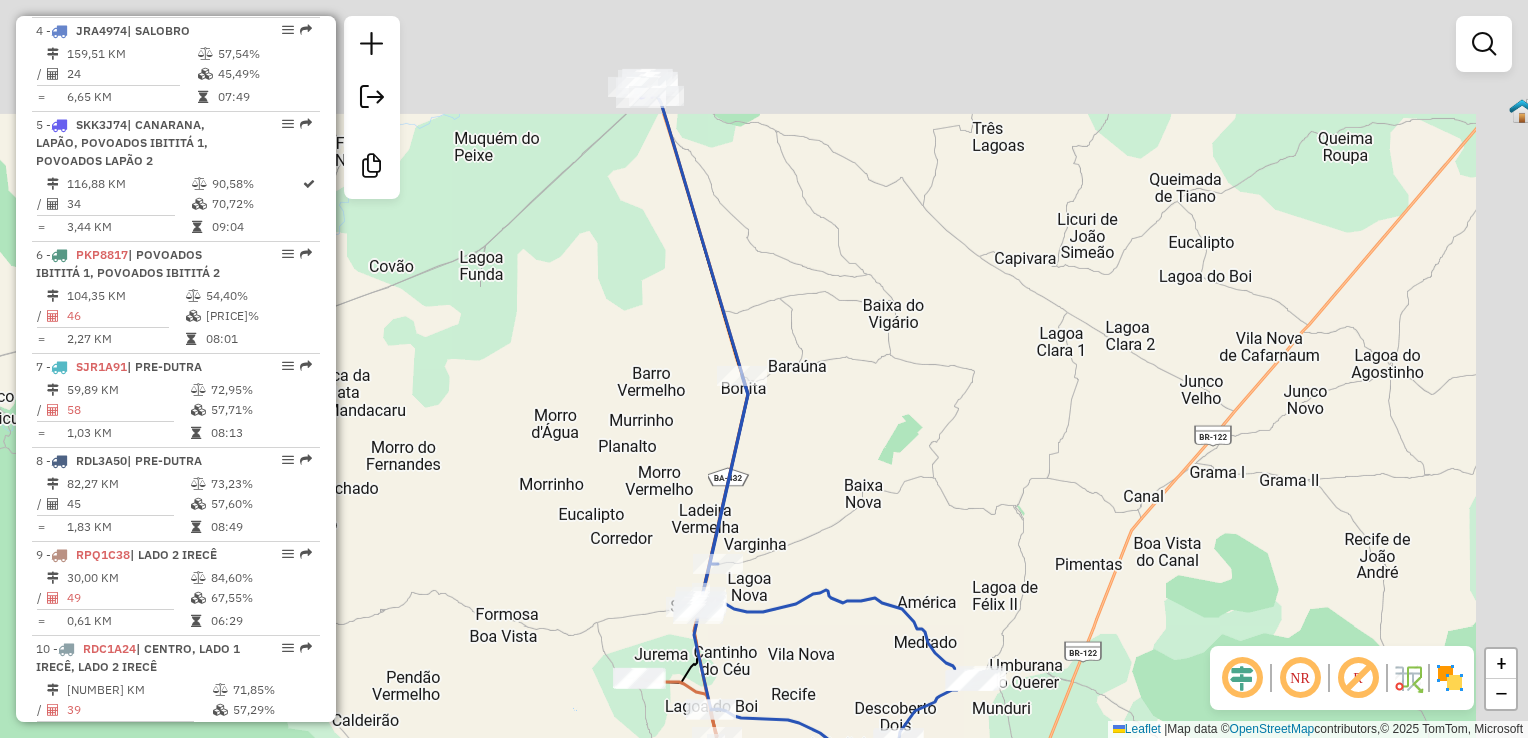 drag, startPoint x: 920, startPoint y: 468, endPoint x: 942, endPoint y: 344, distance: 125.93649 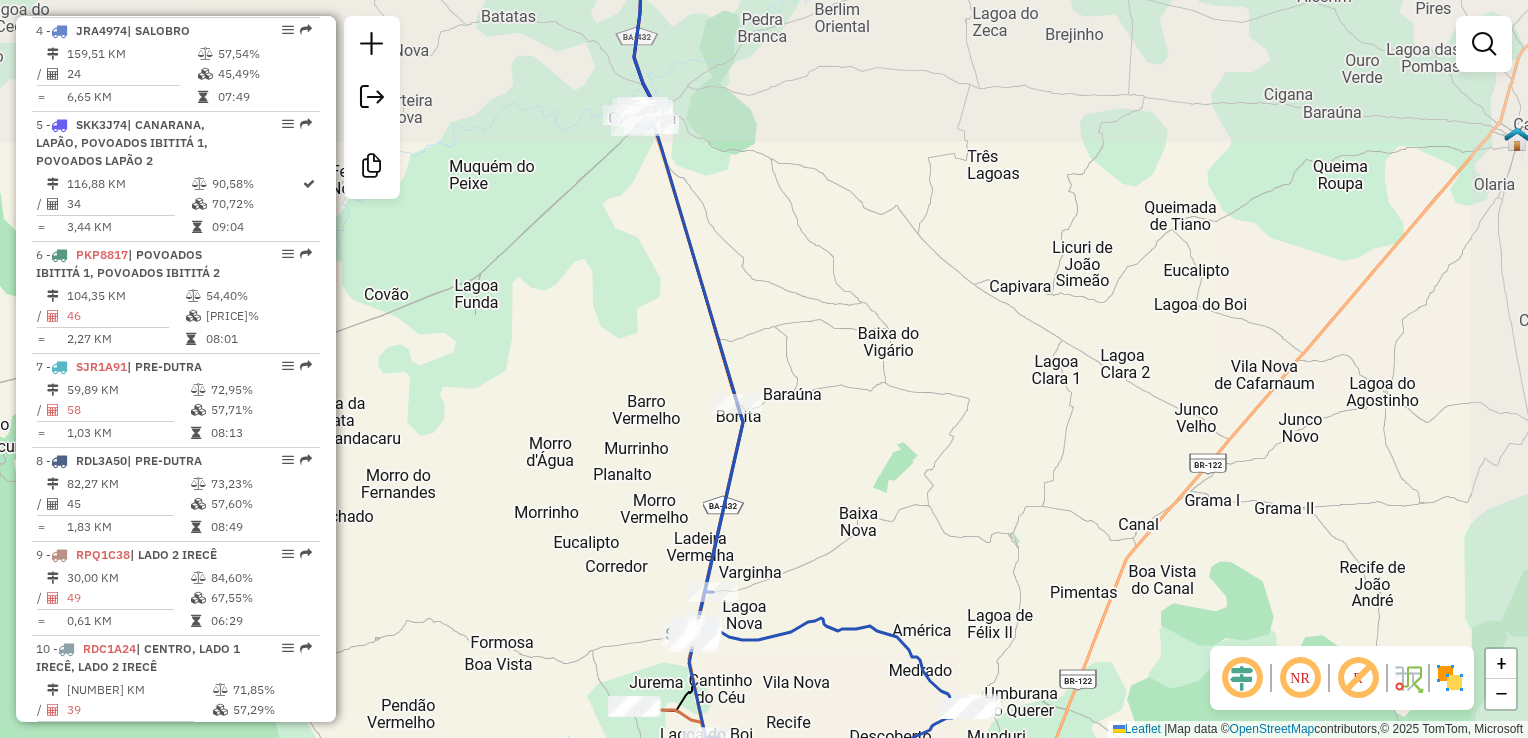 drag, startPoint x: 947, startPoint y: 366, endPoint x: 927, endPoint y: 441, distance: 77.62087 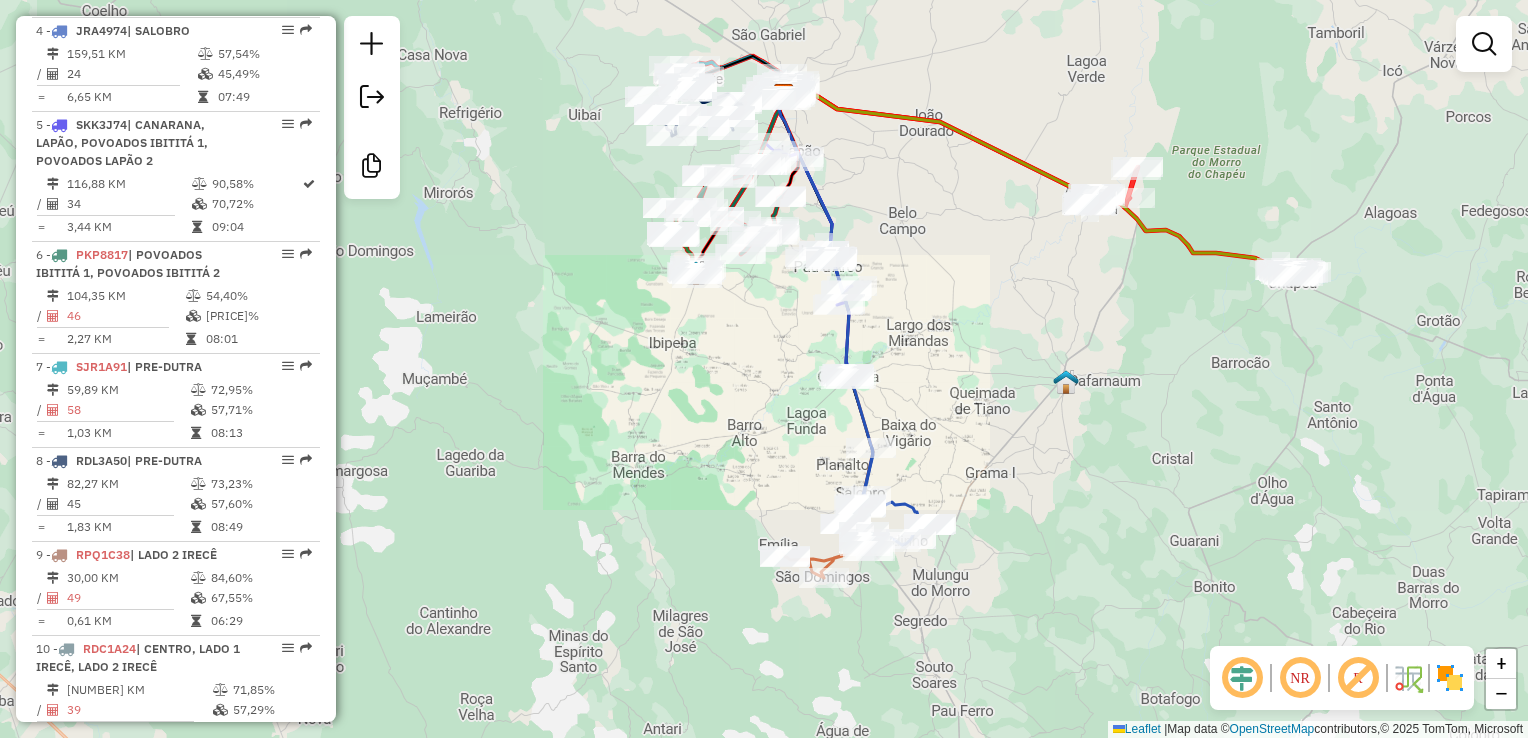 drag, startPoint x: 1015, startPoint y: 234, endPoint x: 972, endPoint y: 339, distance: 113.46365 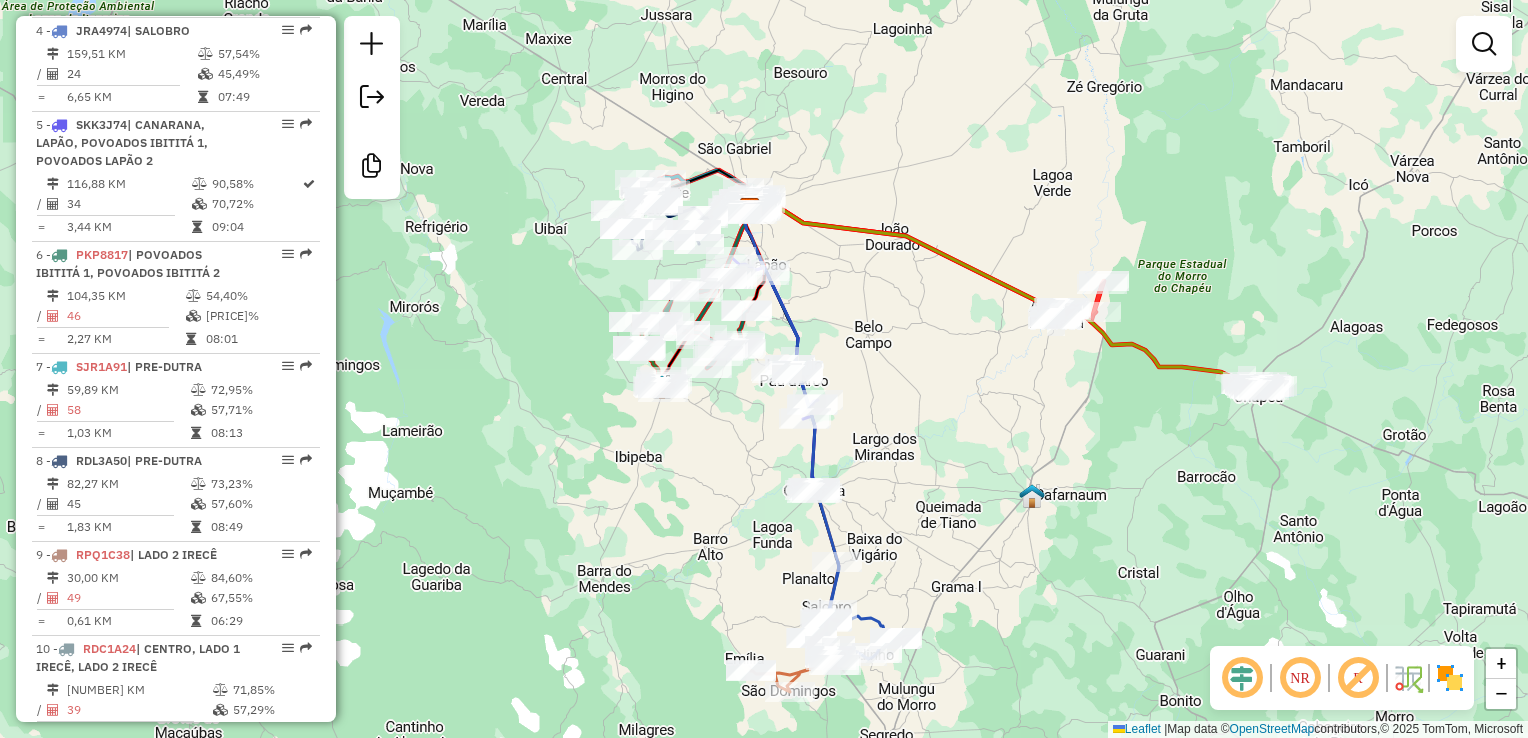 drag, startPoint x: 963, startPoint y: 224, endPoint x: 874, endPoint y: 145, distance: 119.0042 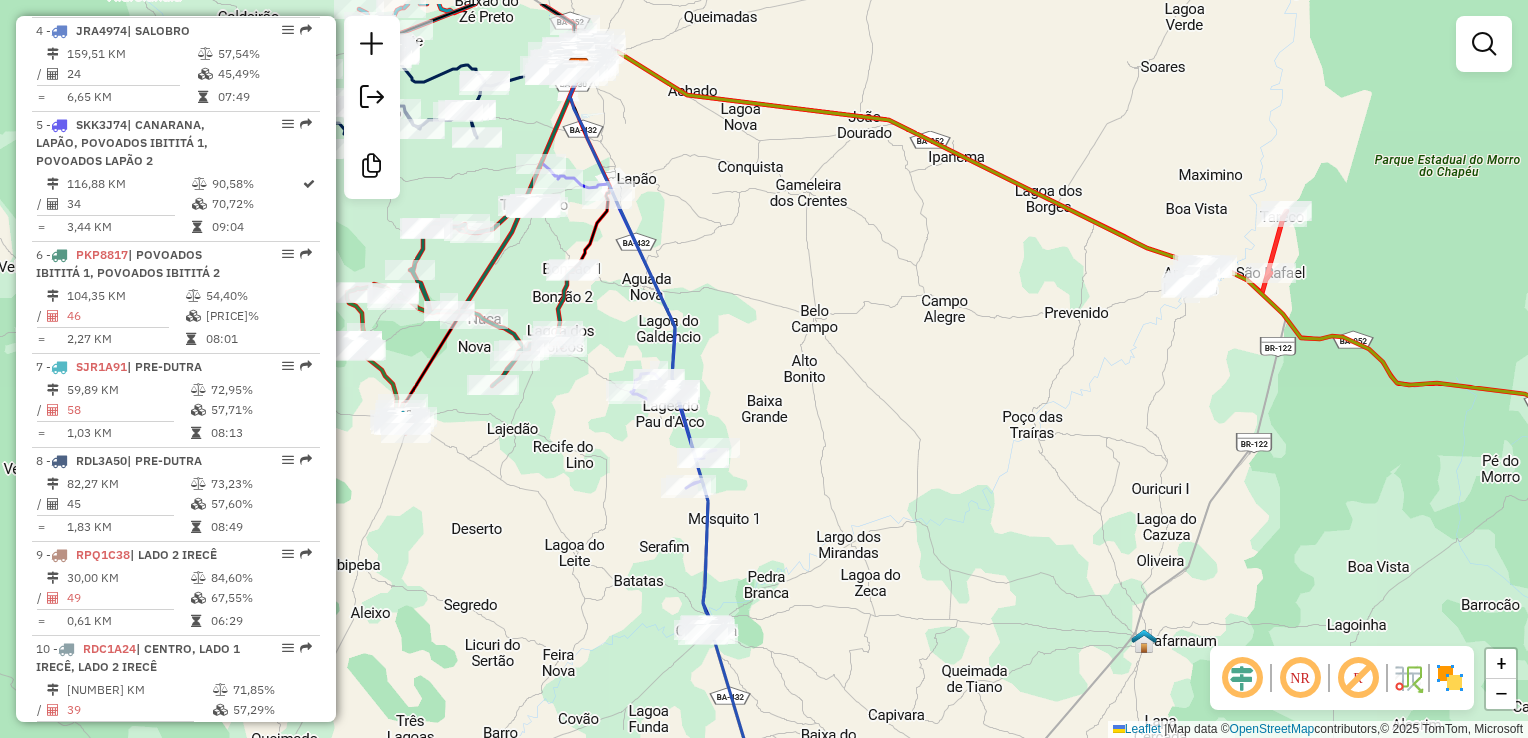drag, startPoint x: 817, startPoint y: 278, endPoint x: 869, endPoint y: 349, distance: 88.005684 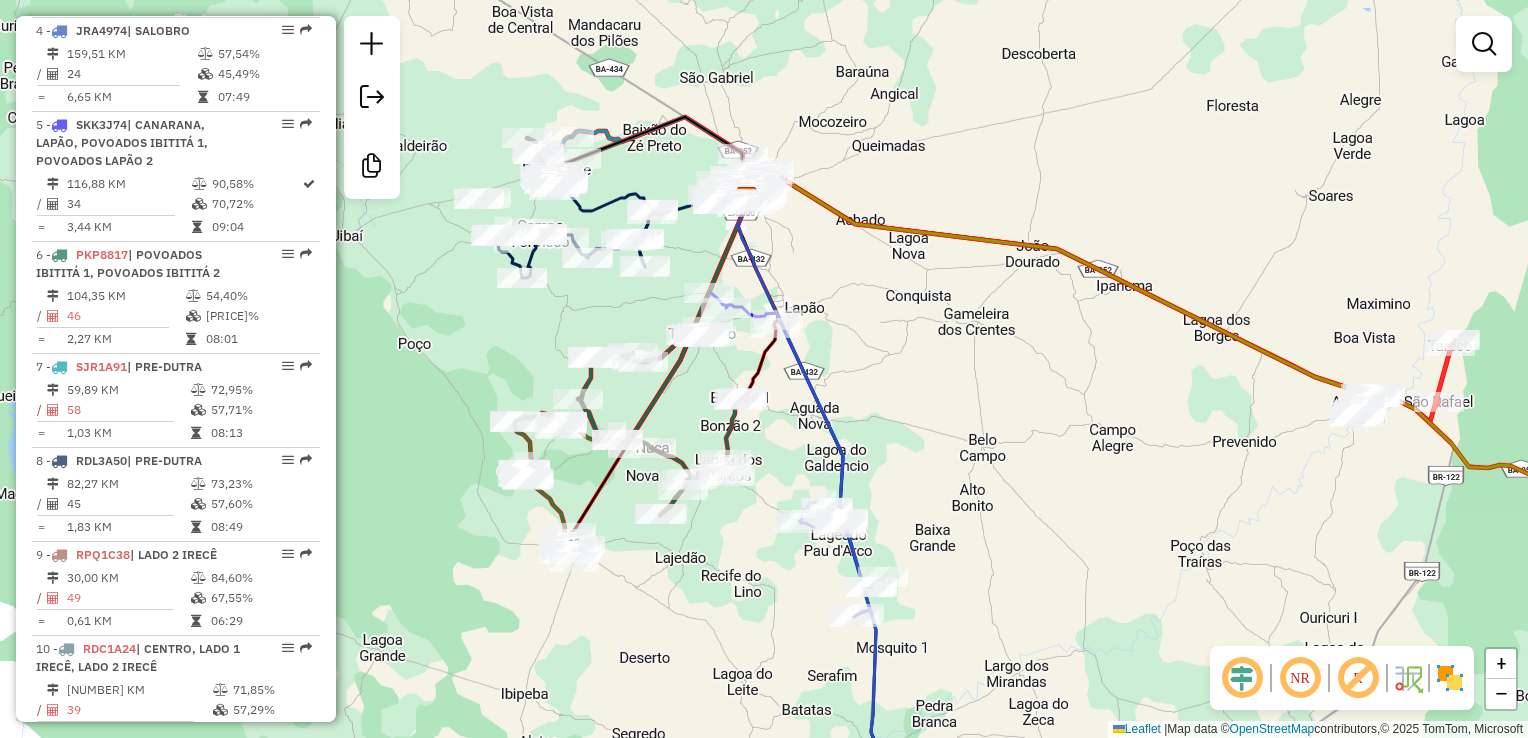 drag, startPoint x: 846, startPoint y: 279, endPoint x: 1006, endPoint y: 398, distance: 199.40161 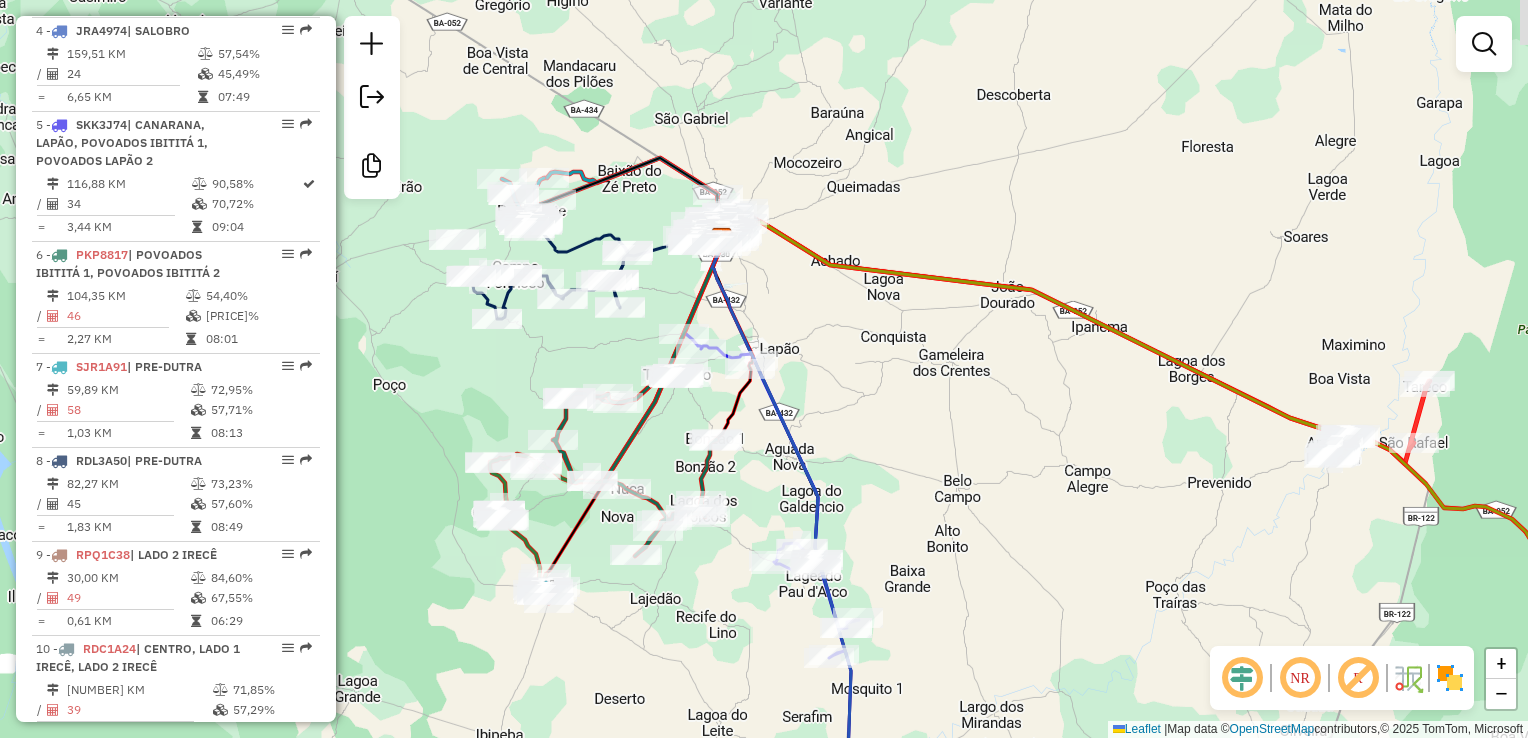 drag, startPoint x: 971, startPoint y: 155, endPoint x: 942, endPoint y: 202, distance: 55.226807 